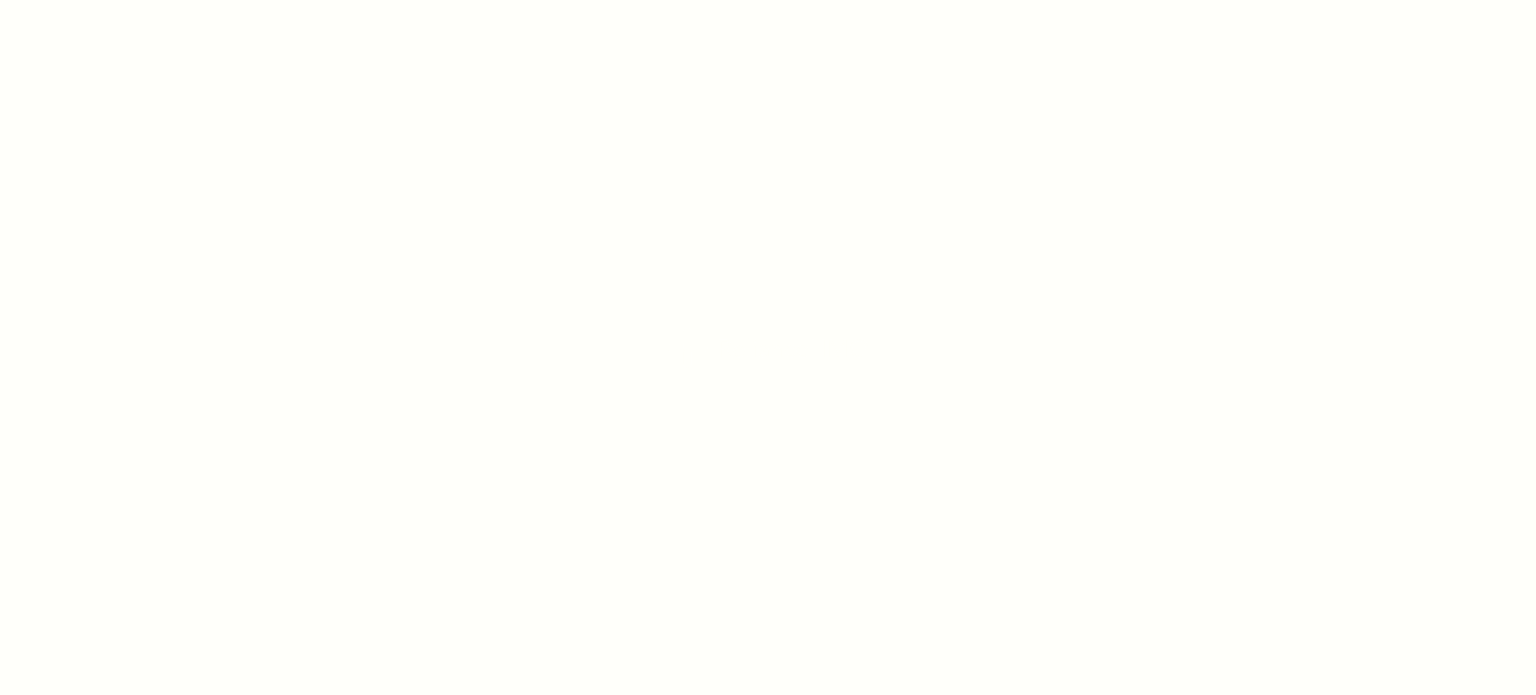 scroll, scrollTop: 0, scrollLeft: 0, axis: both 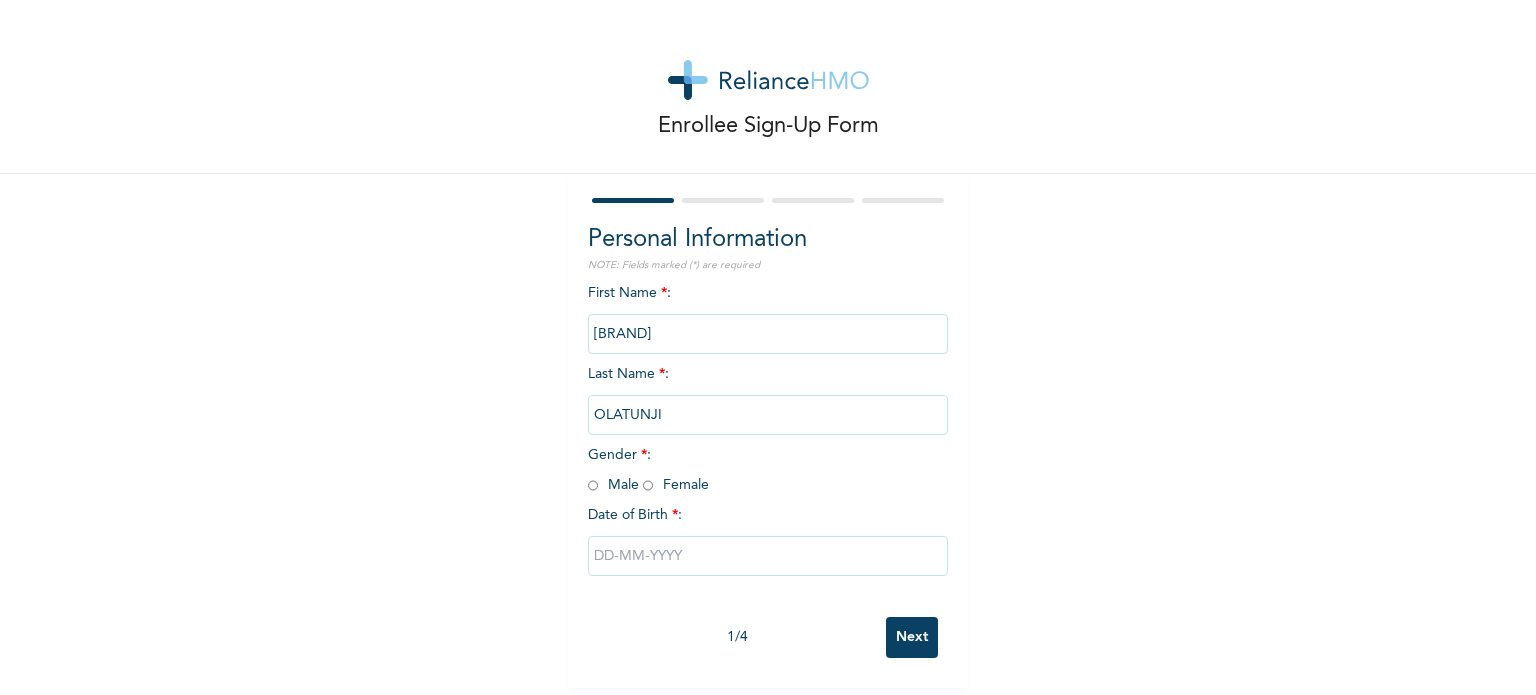 click at bounding box center [593, 485] 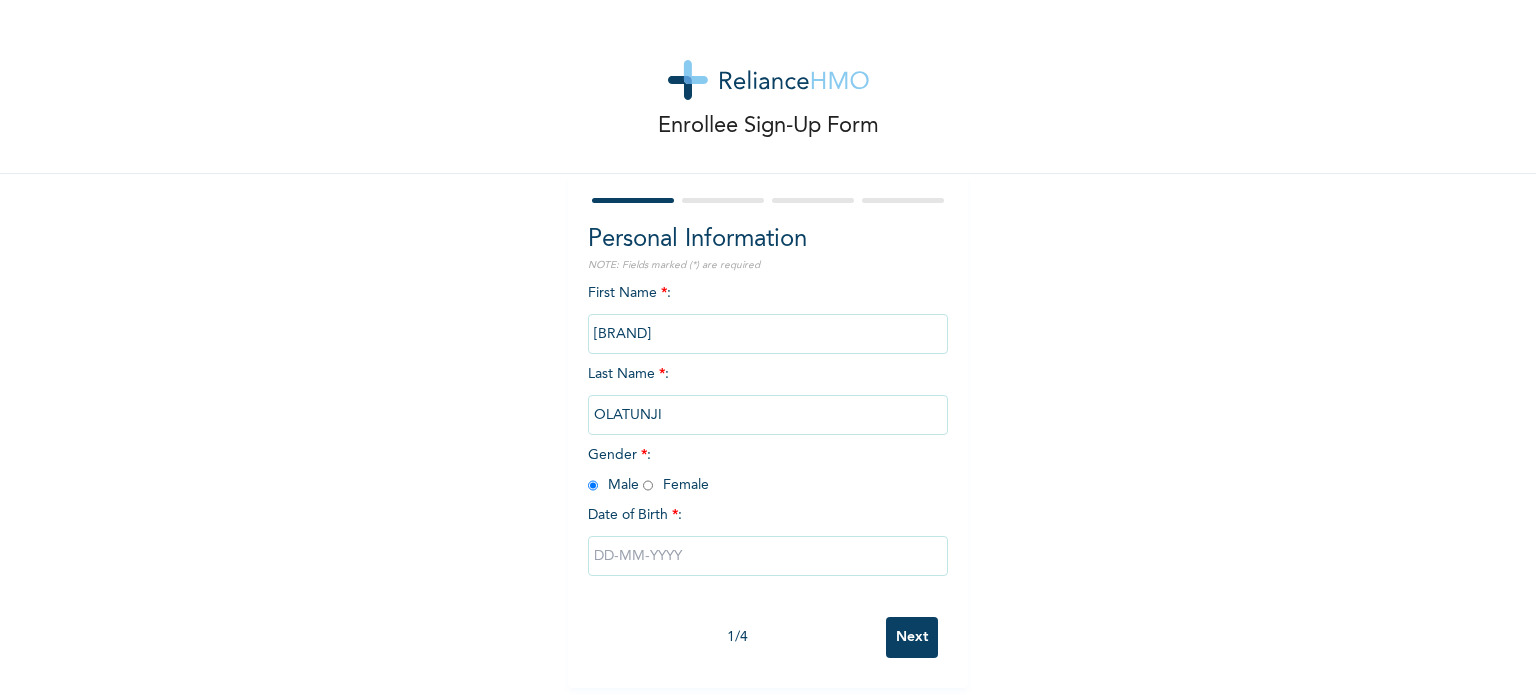 radio on "true" 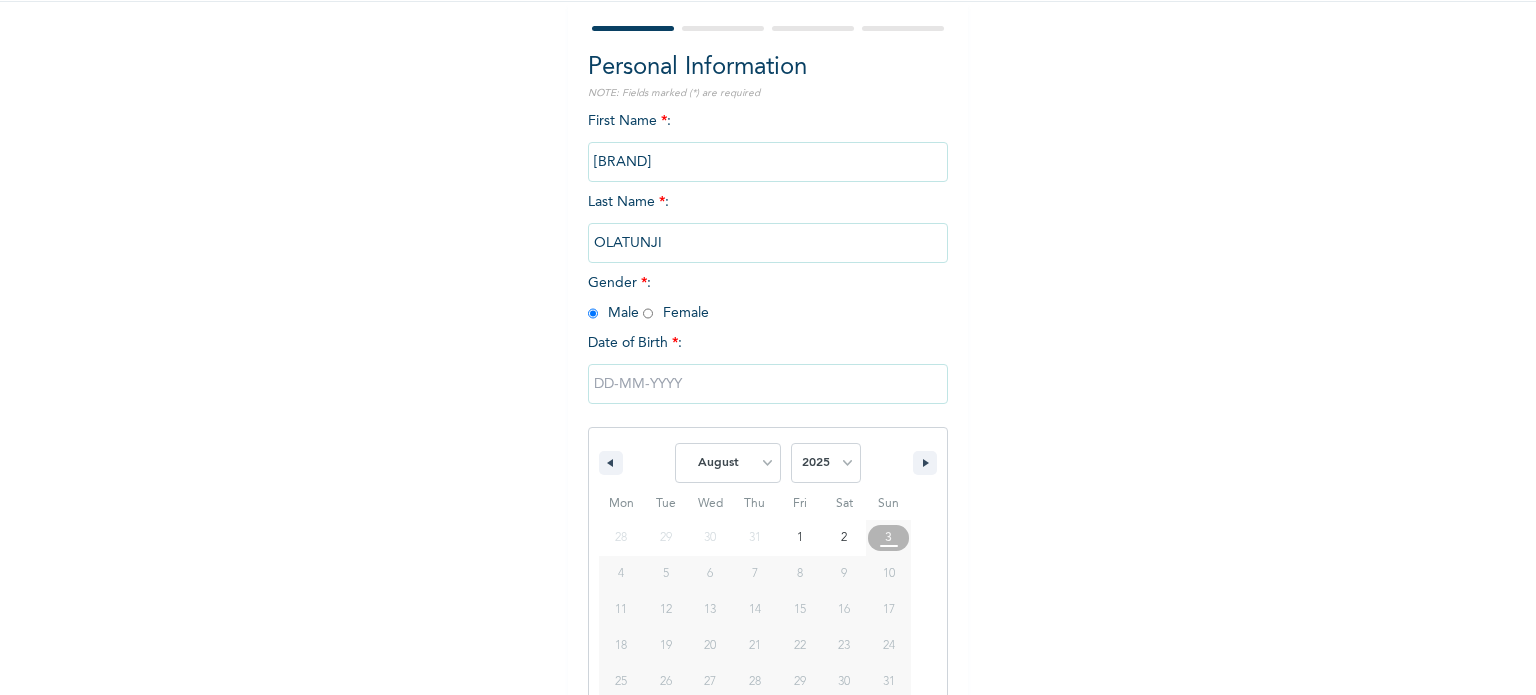 scroll, scrollTop: 213, scrollLeft: 0, axis: vertical 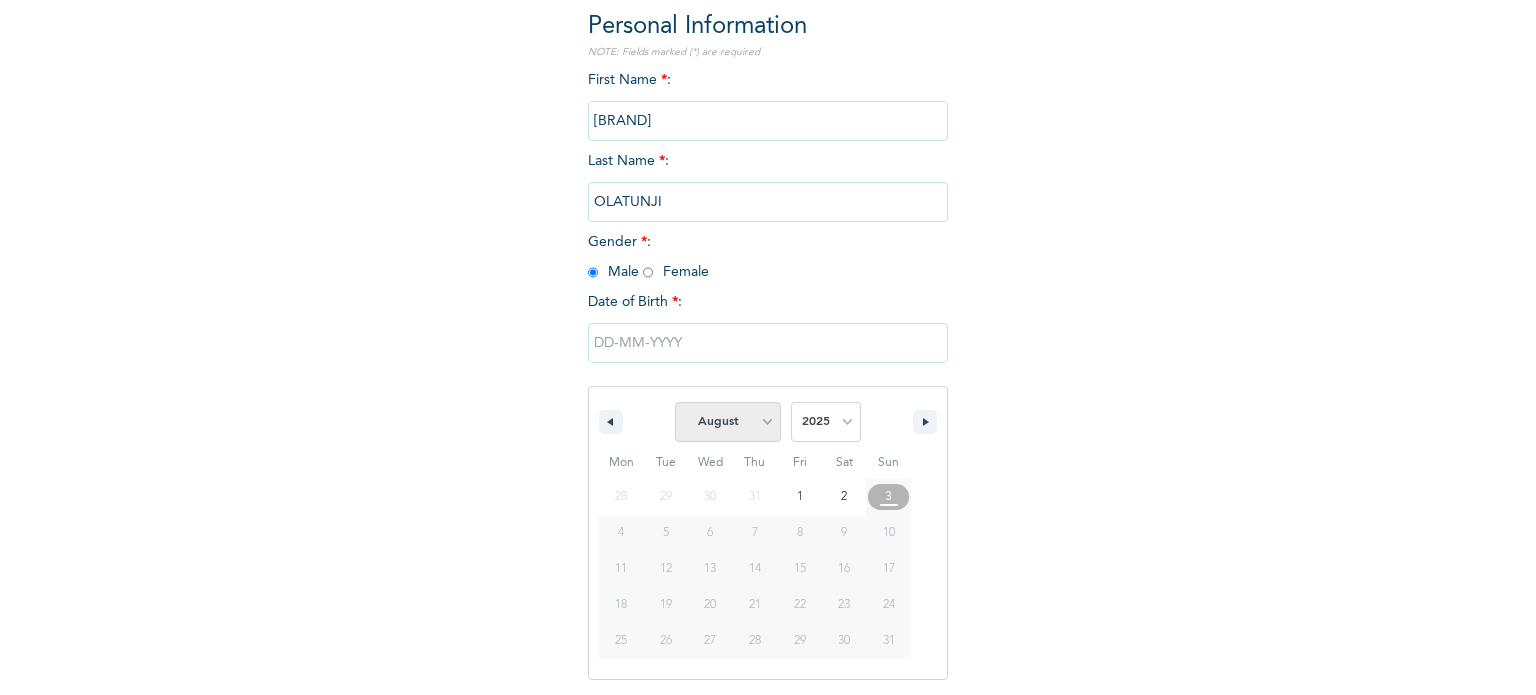 click on "January February March April May June July August September October November December" at bounding box center (728, 422) 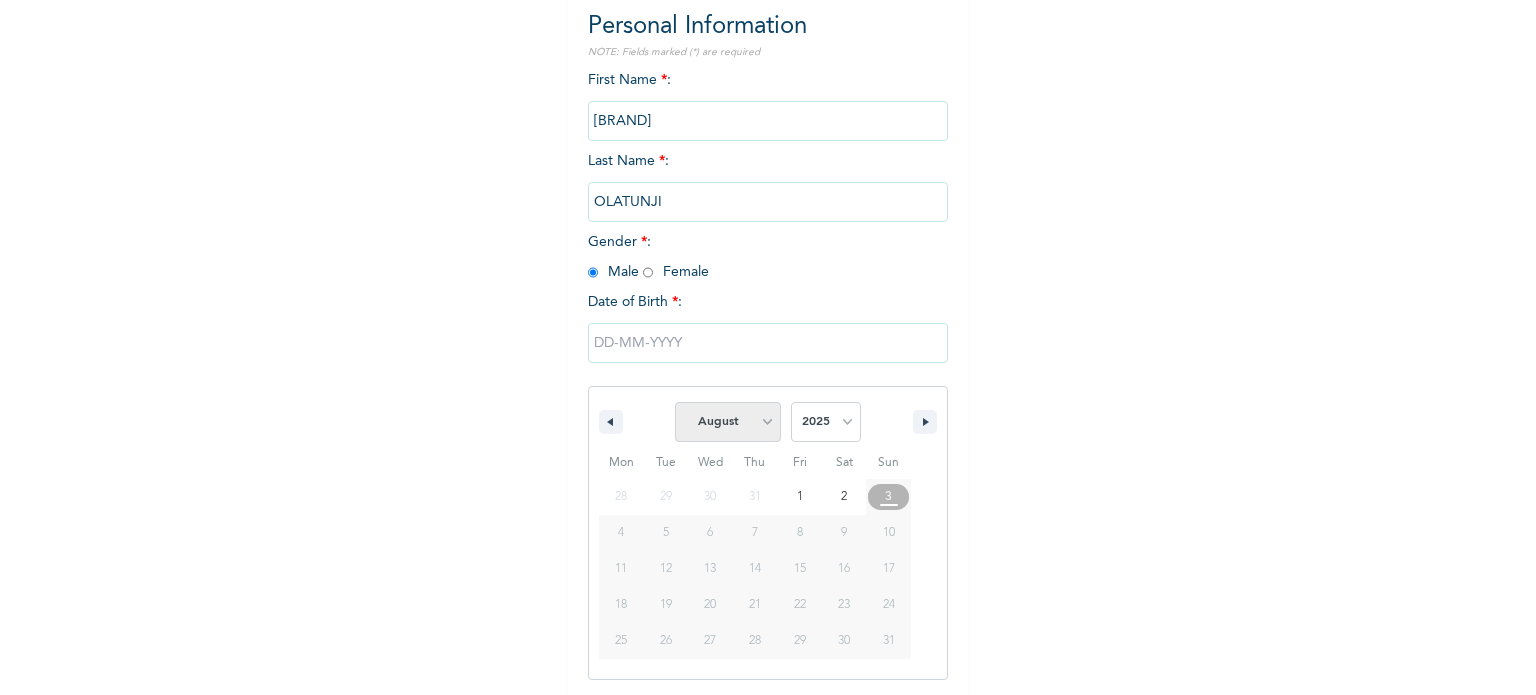 select on "3" 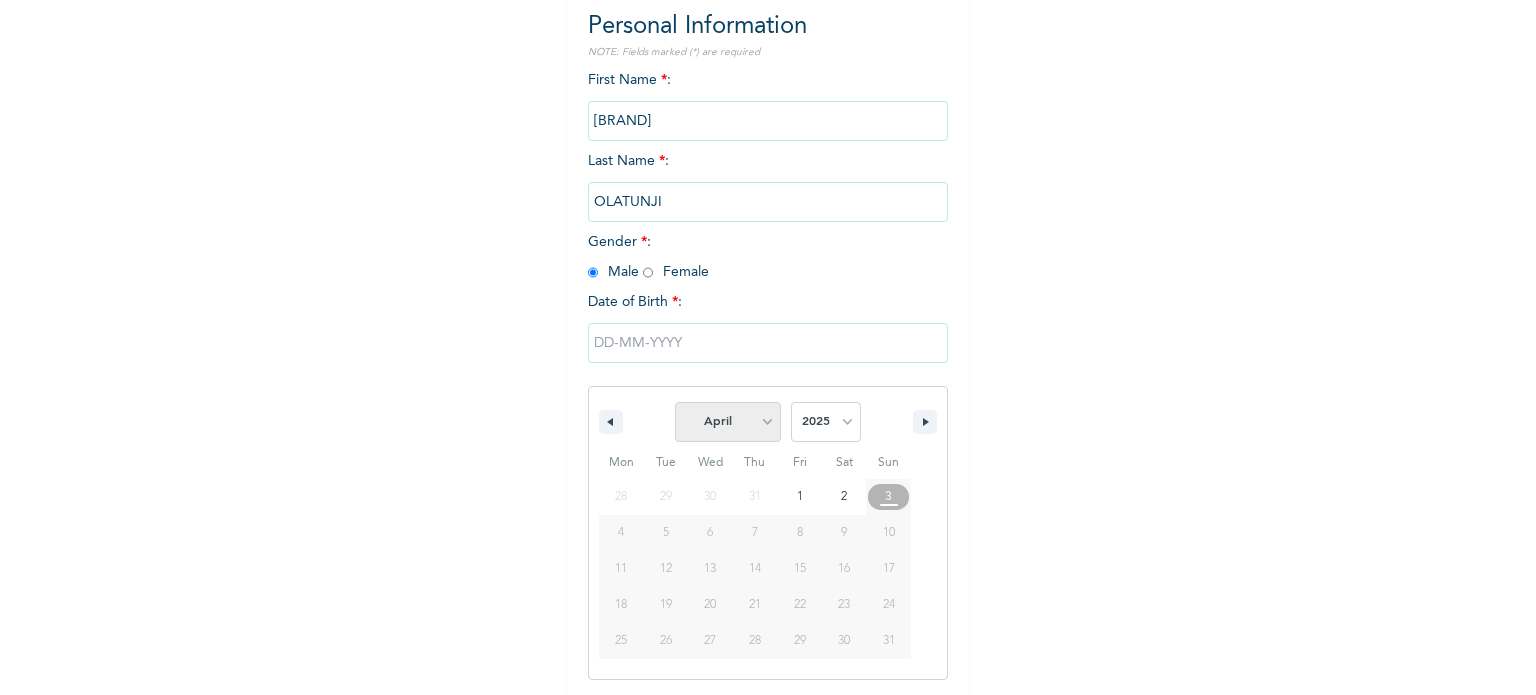 click on "January February March April May June July August September October November December" at bounding box center [728, 422] 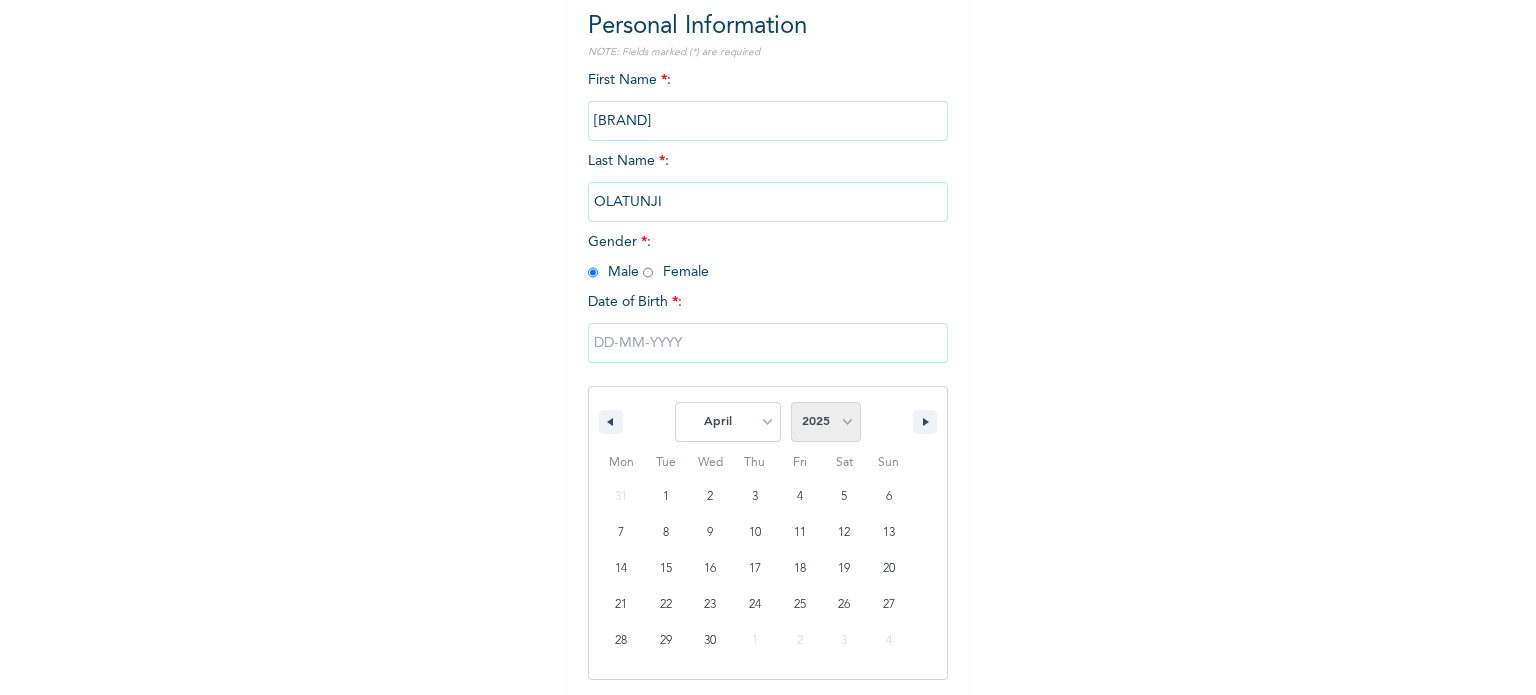 click on "2025 2024 2023 2022 2021 2020 2019 2018 2017 2016 2015 2014 2013 2012 2011 2010 2009 2008 2007 2006 2005 2004 2003 2002 2001 2000 1999 1998 1997 1996 1995 1994 1993 1992 1991 1990 1989 1988 1987 1986 1985 1984 1983 1982 1981 1980 1979 1978 1977 1976 1975 1974 1973 1972 1971 1970 1969 1968 1967 1966 1965 1964 1963 1962 1961 1960" at bounding box center [826, 422] 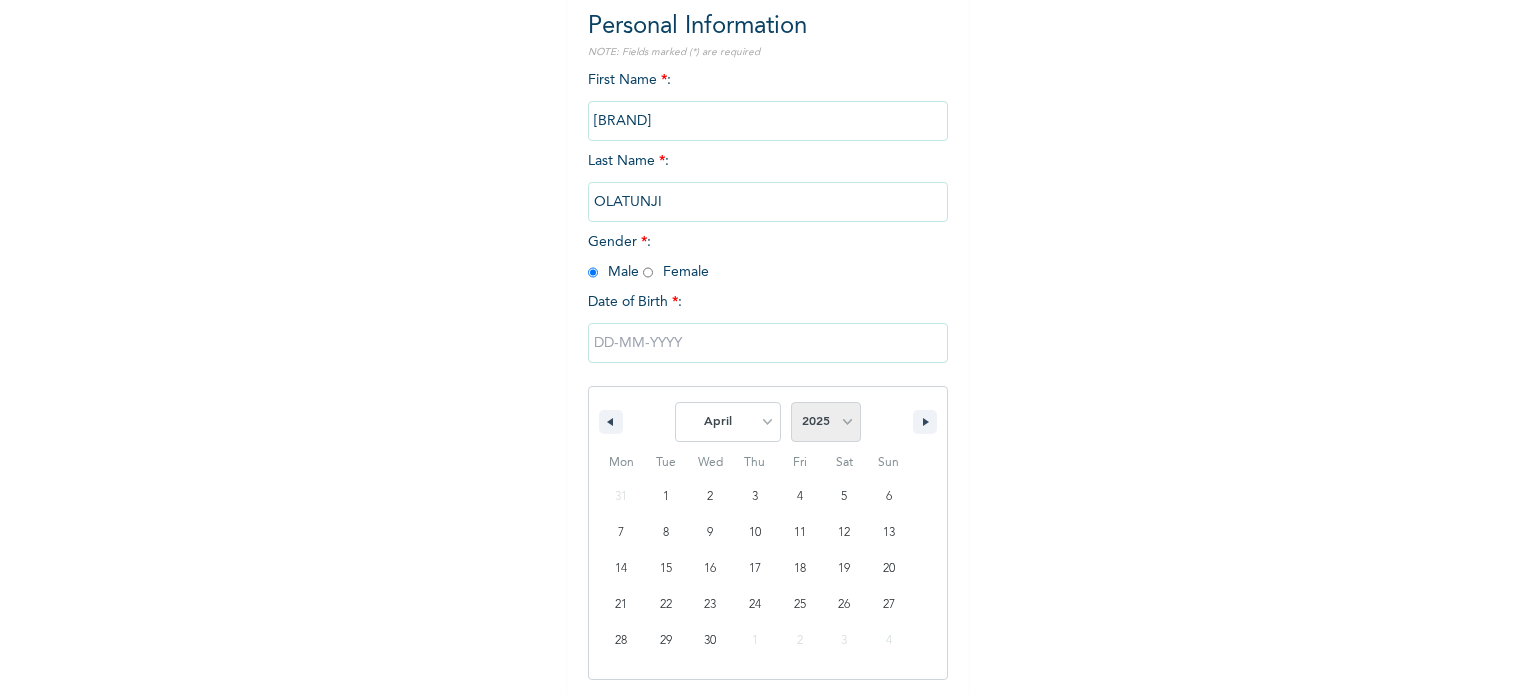 select on "1998" 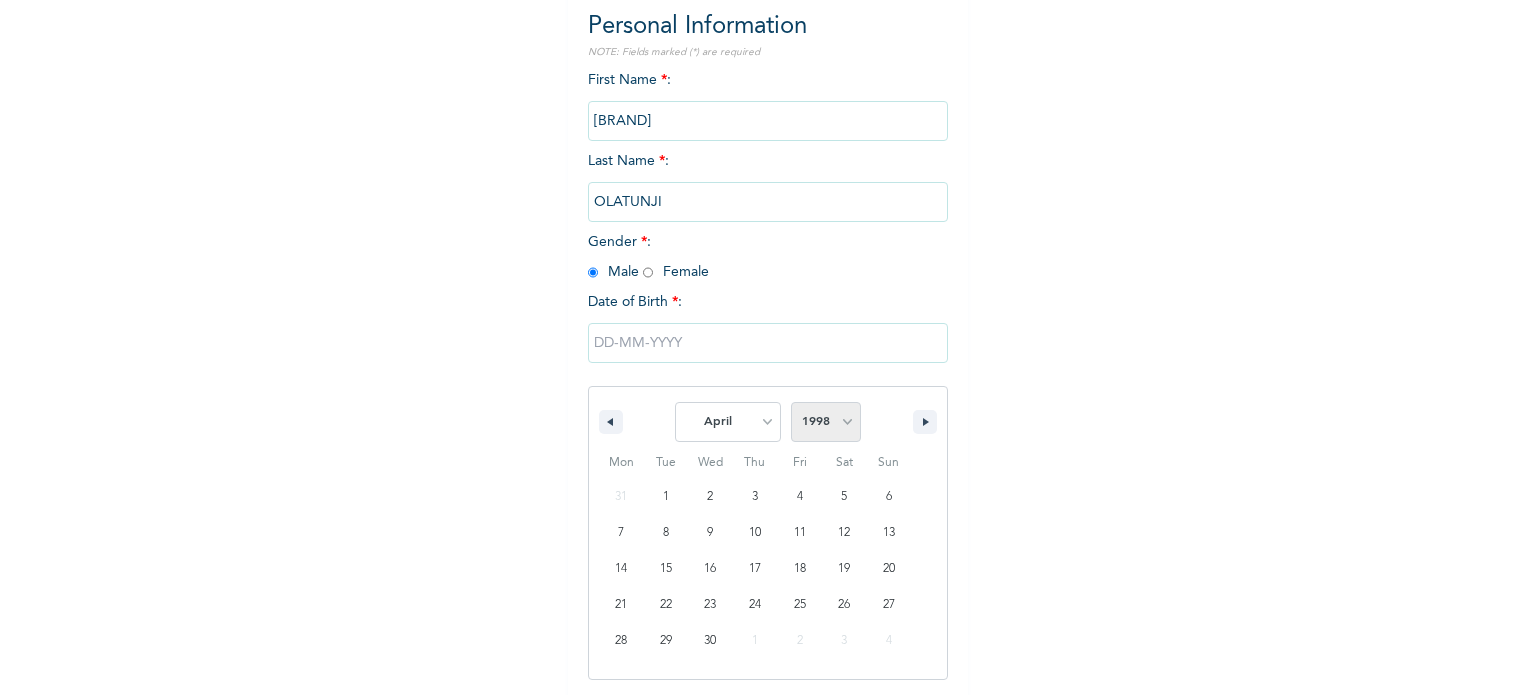 click on "2025 2024 2023 2022 2021 2020 2019 2018 2017 2016 2015 2014 2013 2012 2011 2010 2009 2008 2007 2006 2005 2004 2003 2002 2001 2000 1999 1998 1997 1996 1995 1994 1993 1992 1991 1990 1989 1988 1987 1986 1985 1984 1983 1982 1981 1980 1979 1978 1977 1976 1975 1974 1973 1972 1971 1970 1969 1968 1967 1966 1965 1964 1963 1962 1961 1960" at bounding box center [826, 422] 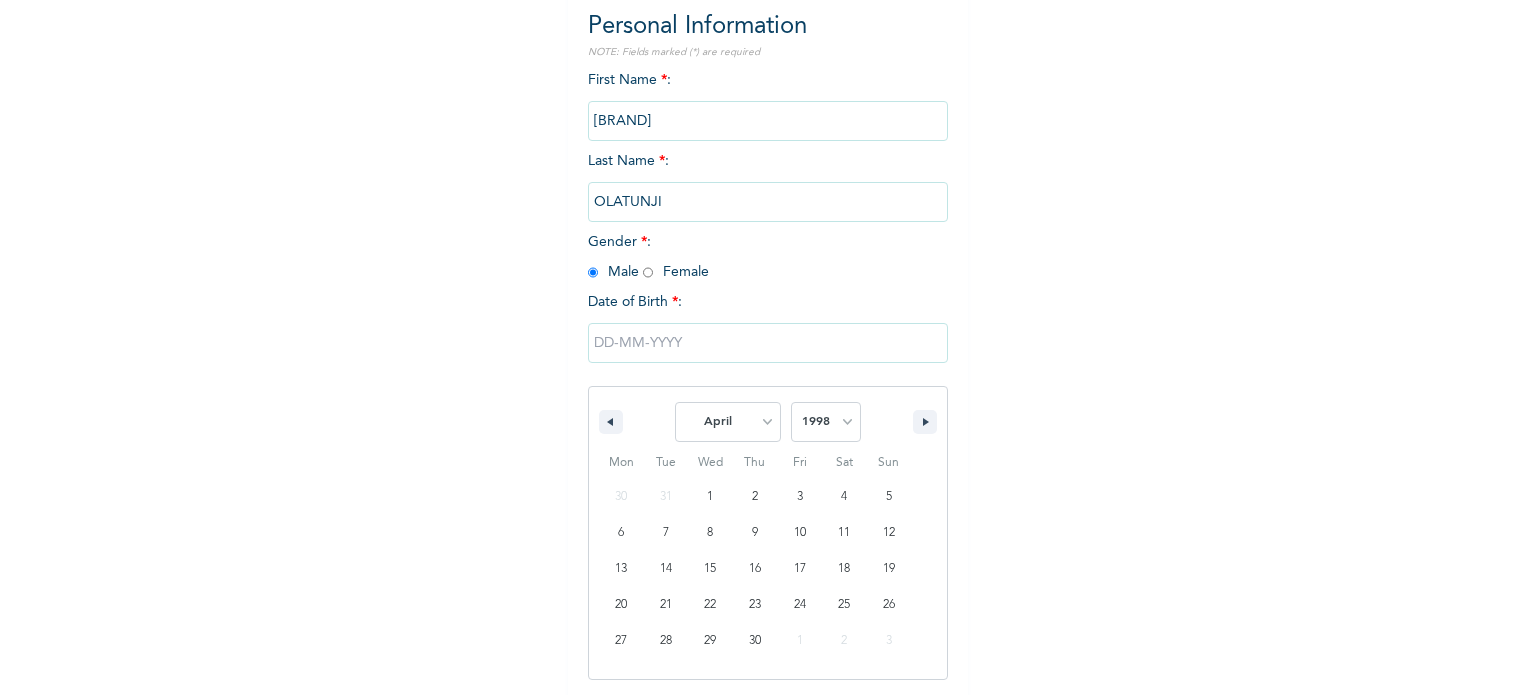 click at bounding box center (768, 343) 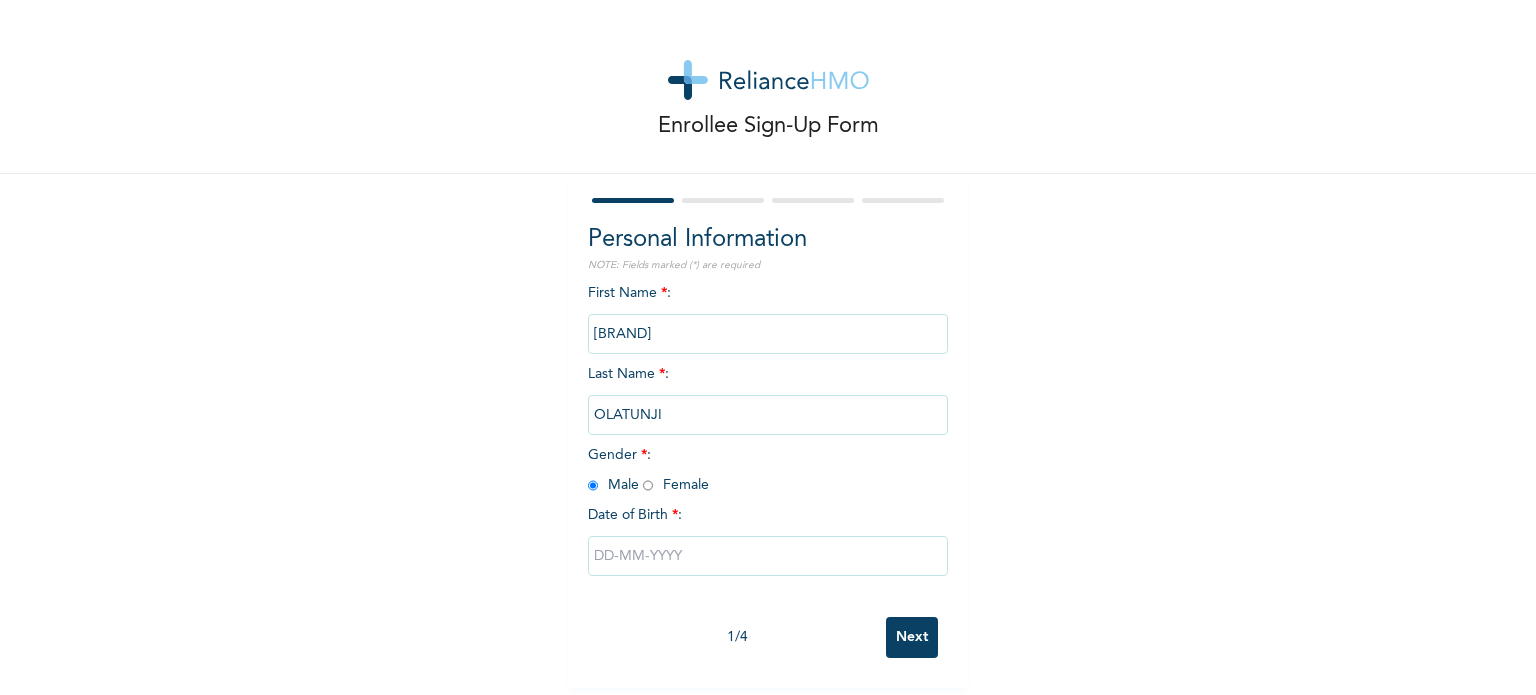 scroll, scrollTop: 8, scrollLeft: 0, axis: vertical 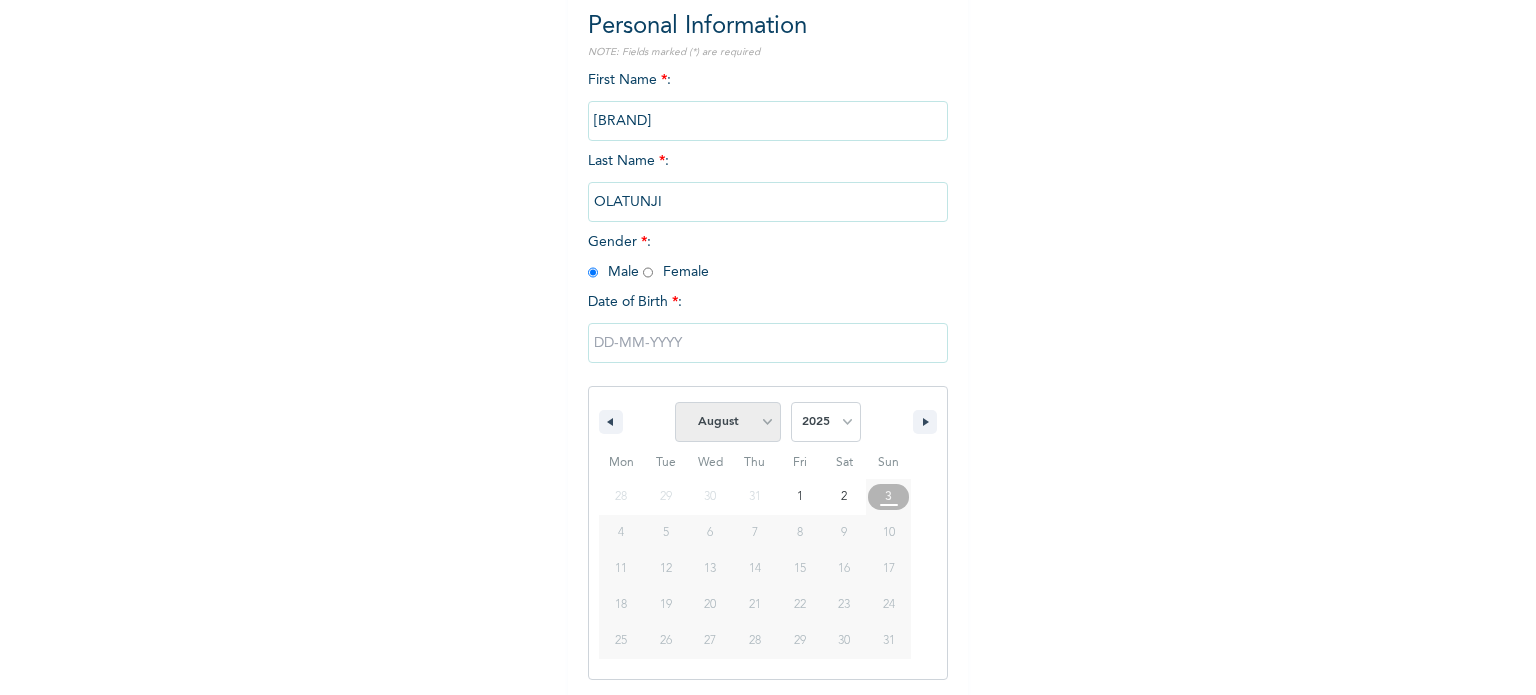 click on "January February March April May June July August September October November December" at bounding box center (728, 422) 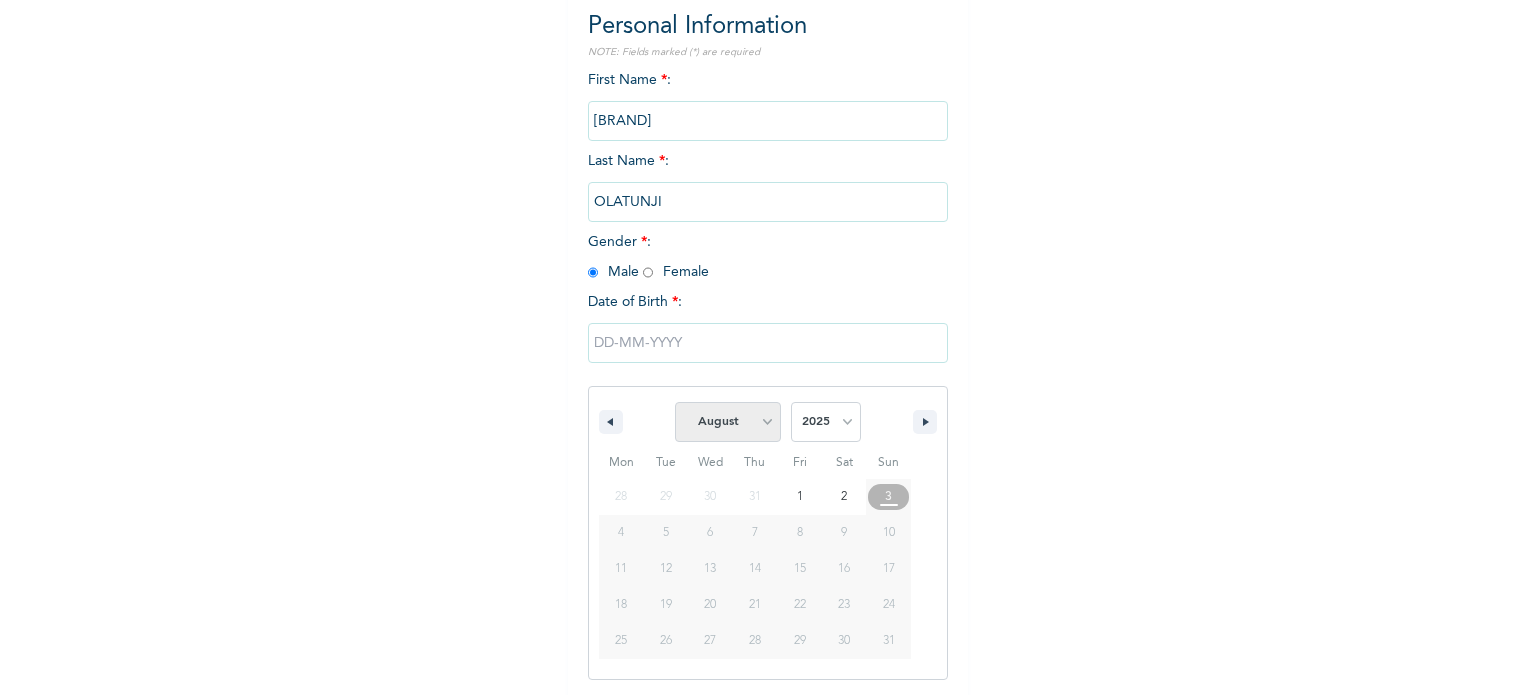 select on "3" 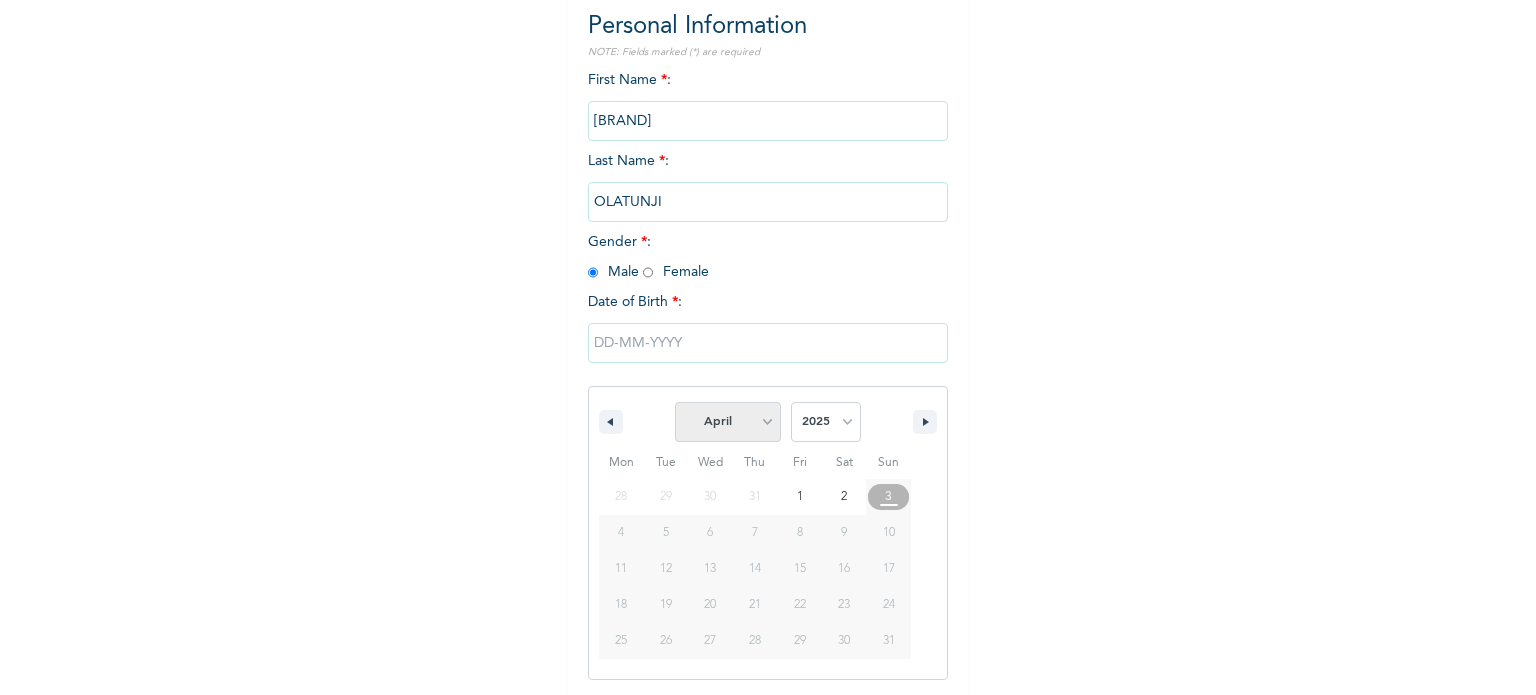 click on "January February March April May June July August September October November December" at bounding box center [728, 422] 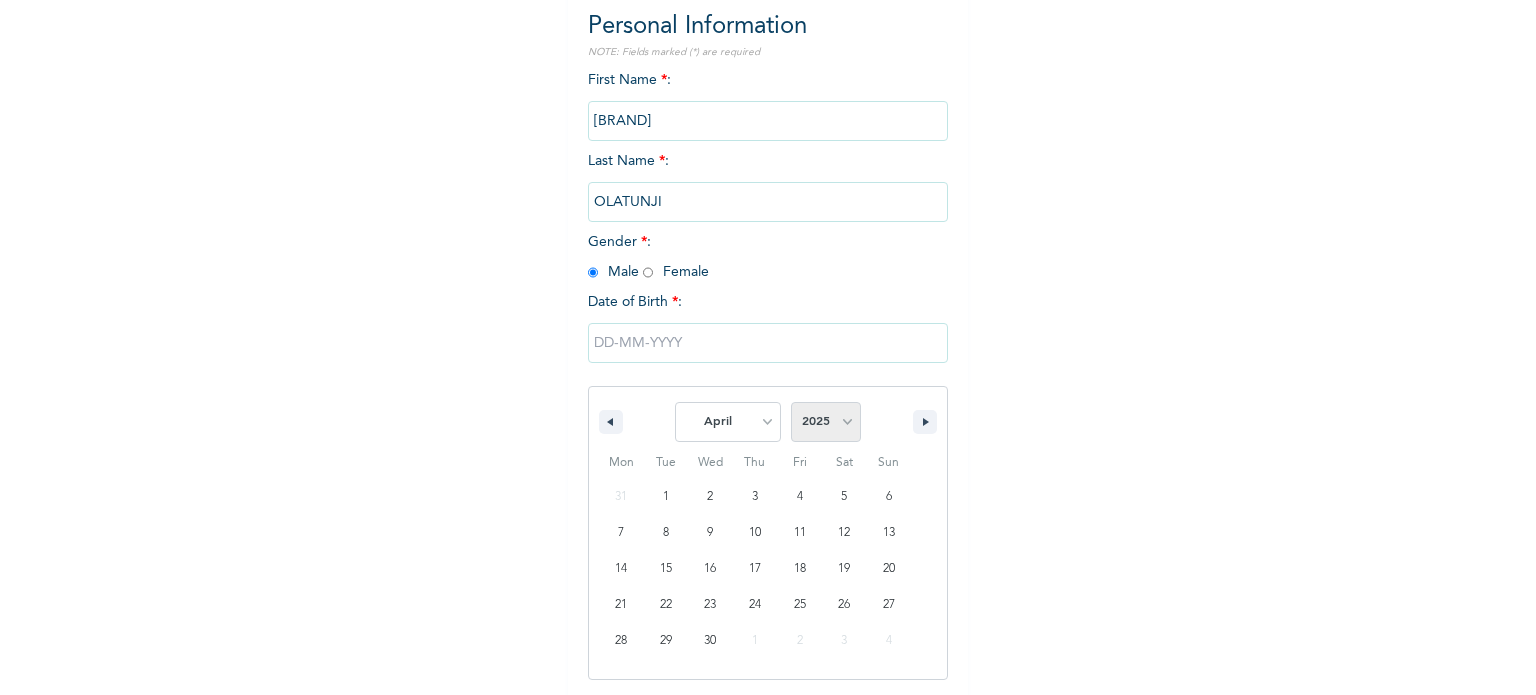 click on "2025 2024 2023 2022 2021 2020 2019 2018 2017 2016 2015 2014 2013 2012 2011 2010 2009 2008 2007 2006 2005 2004 2003 2002 2001 2000 1999 1998 1997 1996 1995 1994 1993 1992 1991 1990 1989 1988 1987 1986 1985 1984 1983 1982 1981 1980 1979 1978 1977 1976 1975 1974 1973 1972 1971 1970 1969 1968 1967 1966 1965 1964 1963 1962 1961 1960" at bounding box center (826, 422) 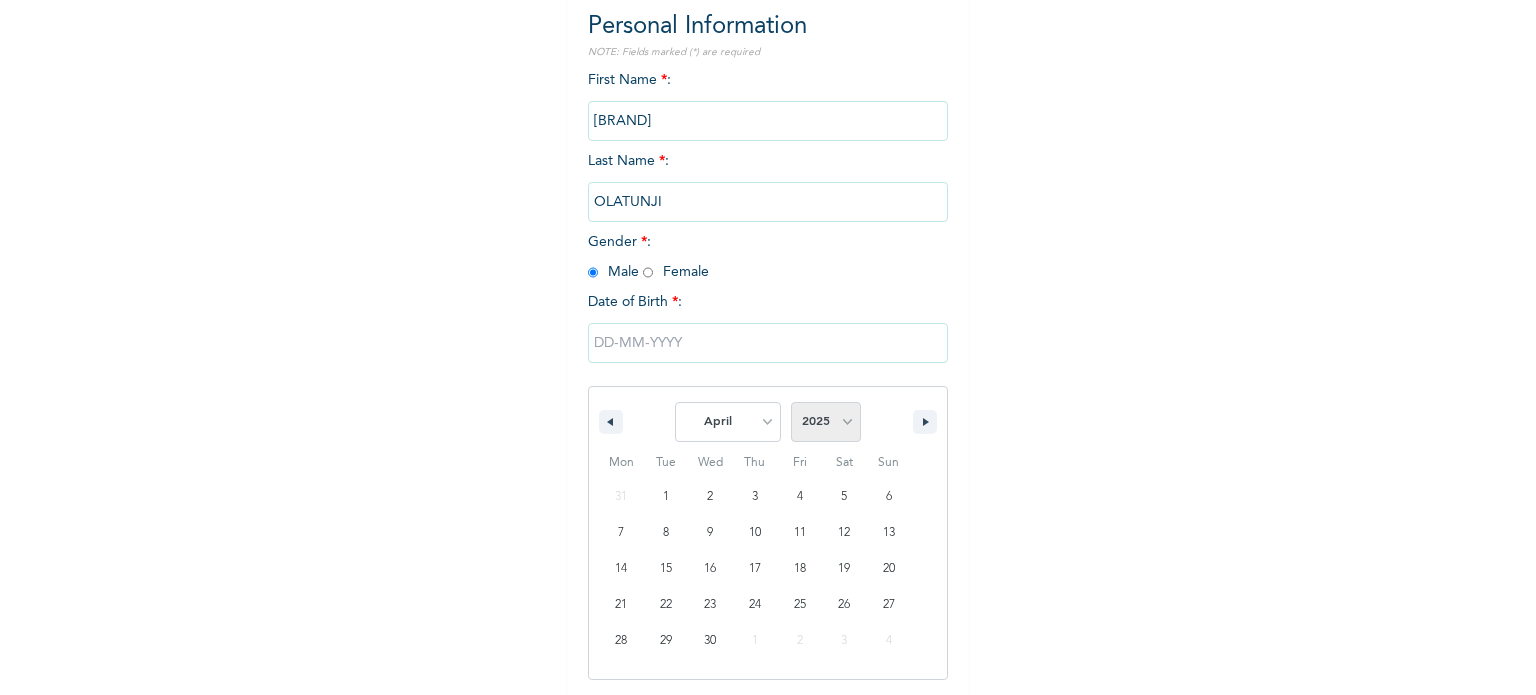 select on "1998" 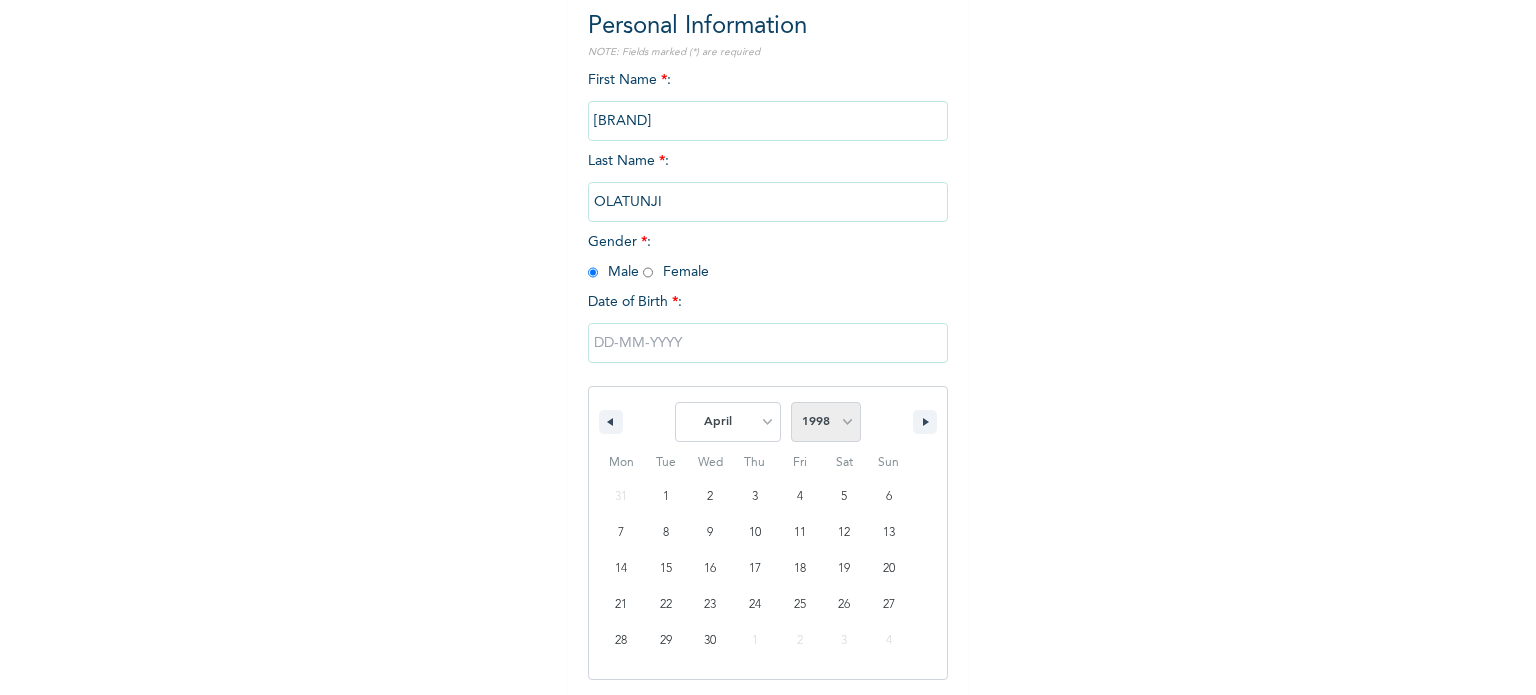 click on "2025 2024 2023 2022 2021 2020 2019 2018 2017 2016 2015 2014 2013 2012 2011 2010 2009 2008 2007 2006 2005 2004 2003 2002 2001 2000 1999 1998 1997 1996 1995 1994 1993 1992 1991 1990 1989 1988 1987 1986 1985 1984 1983 1982 1981 1980 1979 1978 1977 1976 1975 1974 1973 1972 1971 1970 1969 1968 1967 1966 1965 1964 1963 1962 1961 1960" at bounding box center [826, 422] 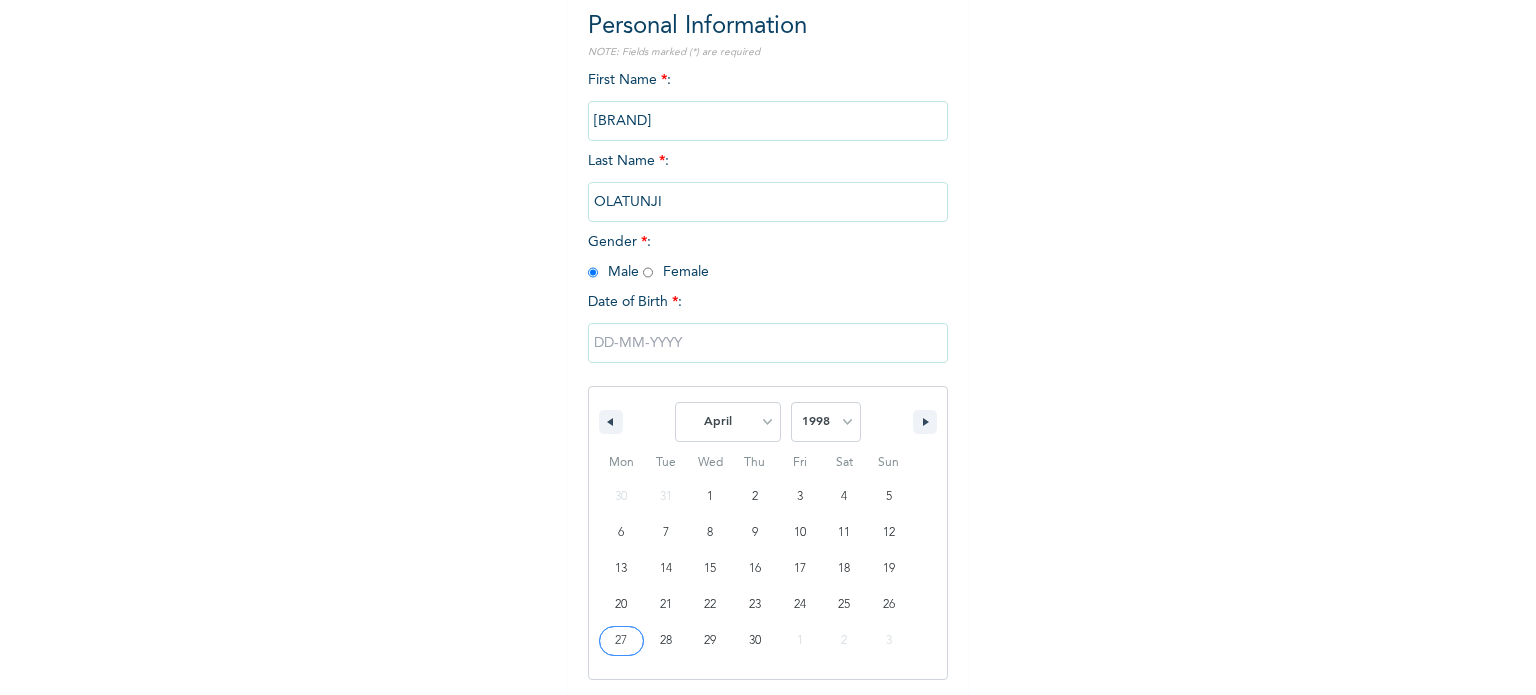 type on "[DATE]" 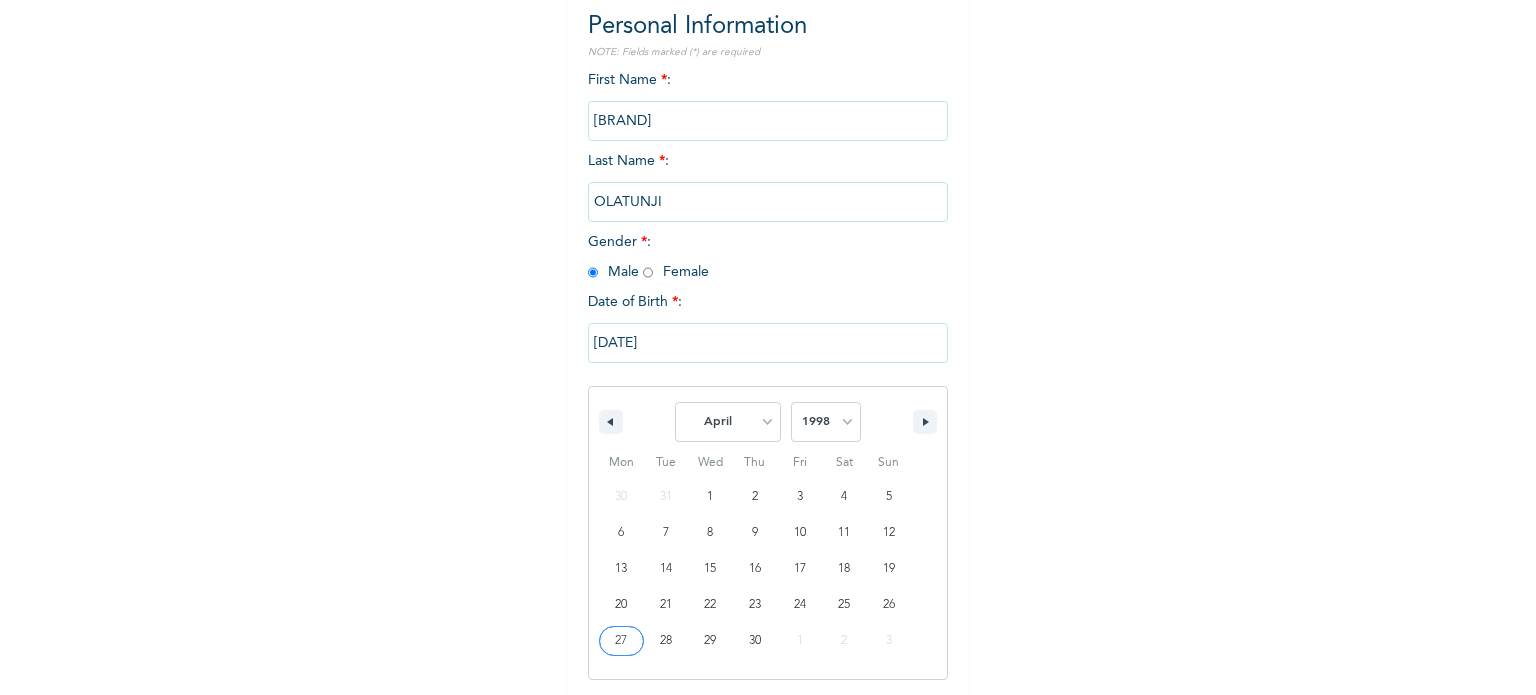 scroll, scrollTop: 8, scrollLeft: 0, axis: vertical 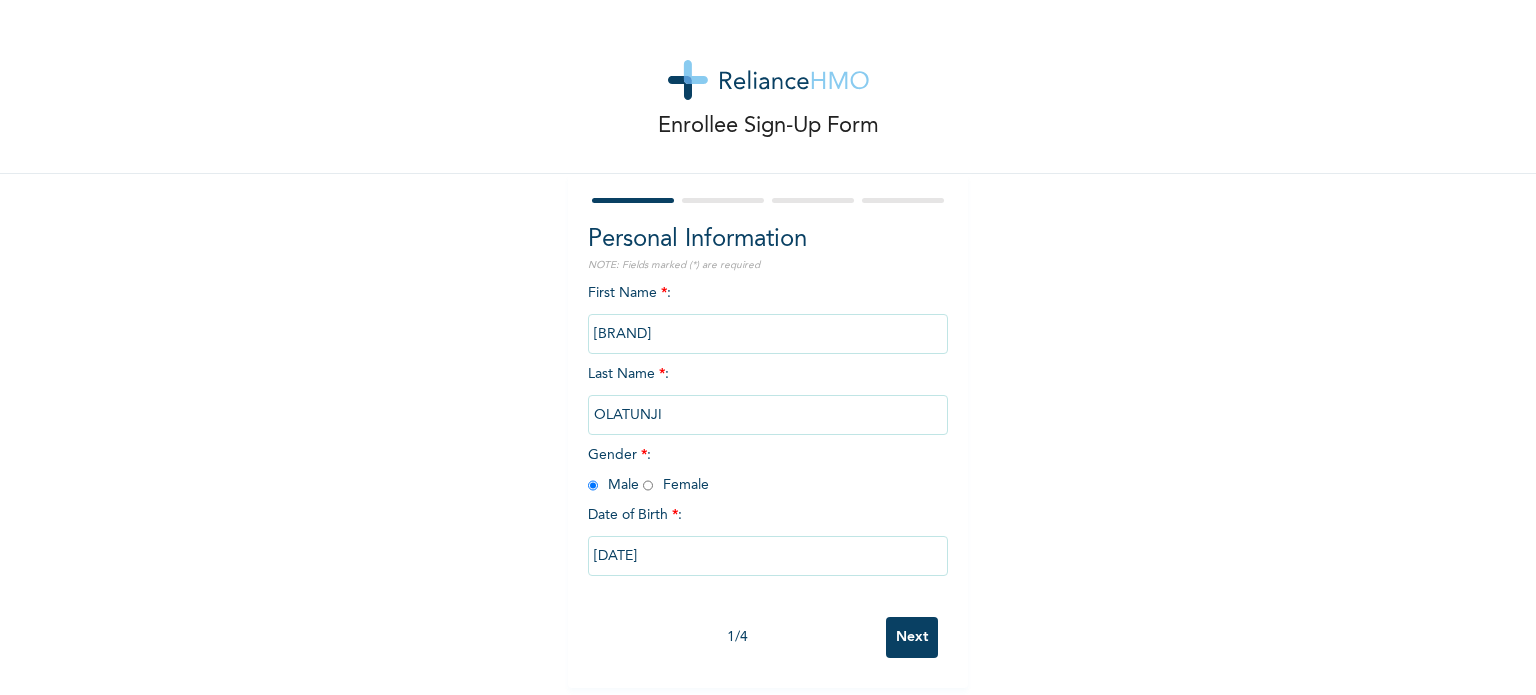click on "Next" at bounding box center (912, 637) 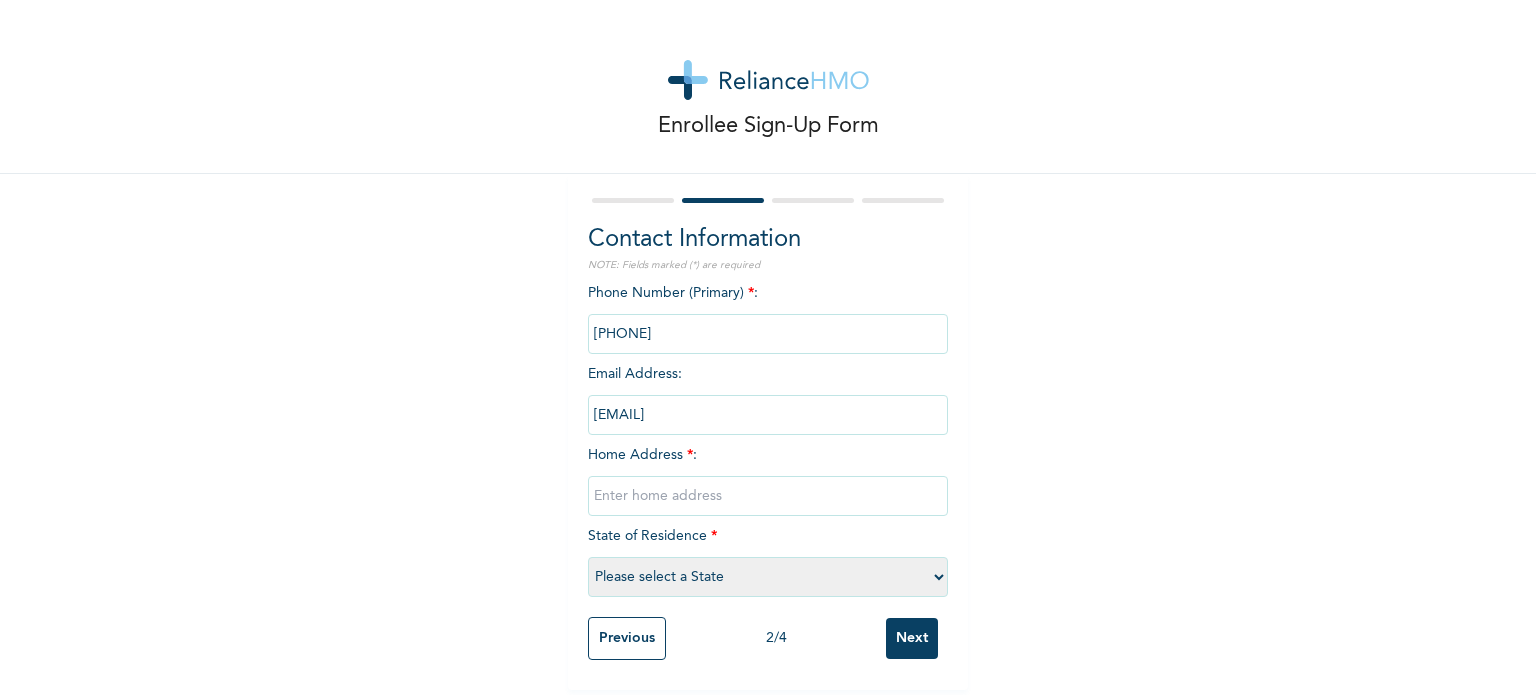 click at bounding box center [768, 496] 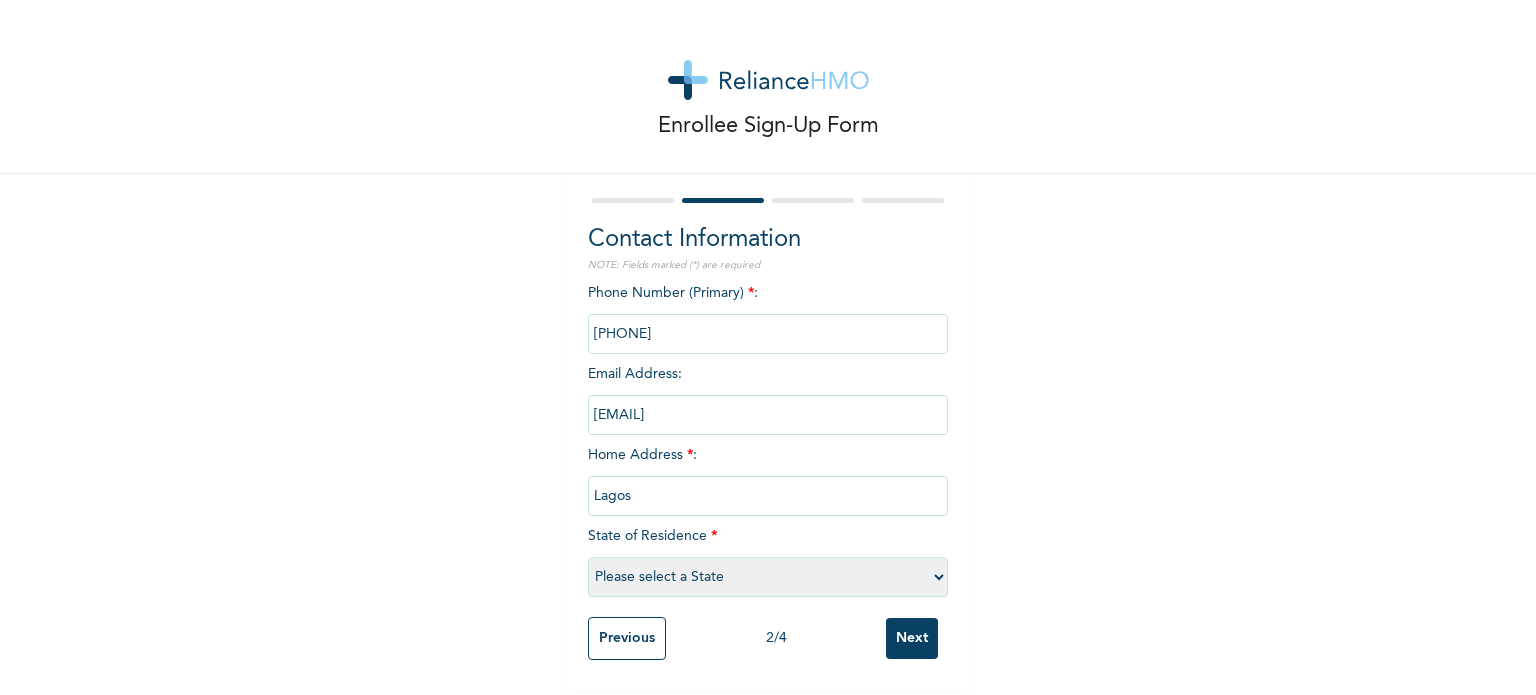 click on "Please select a State Abia Abuja (FCT) Adamawa Akwa Ibom Anambra Bauchi Bayelsa Benue Borno Cross River Delta Ebonyi Edo Ekiti Enugu Gombe Imo Jigawa Kaduna Kano Katsina Kebbi Kogi Kwara Lagos Nasarawa Niger Ogun Ondo Osun Oyo Plateau Rivers Sokoto Taraba Yobe Zamfara" at bounding box center (768, 577) 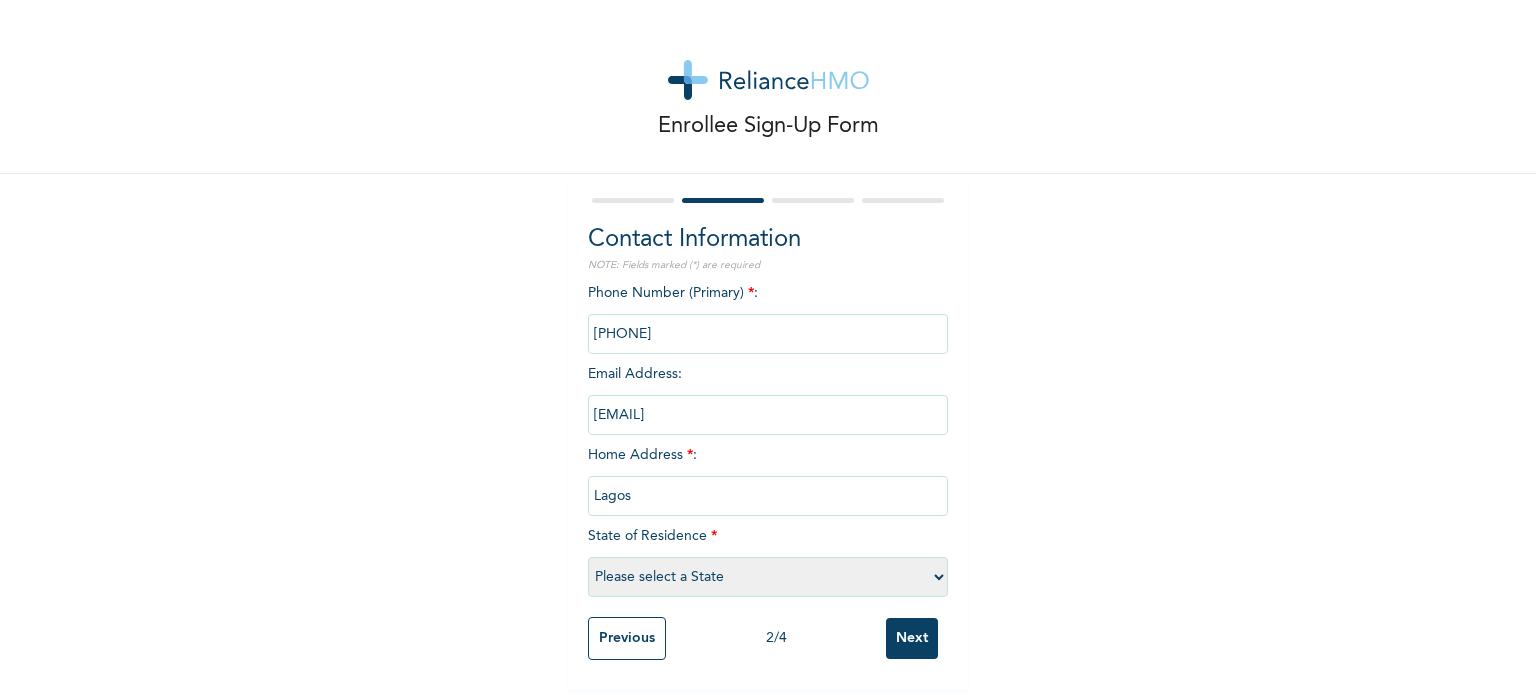 select on "25" 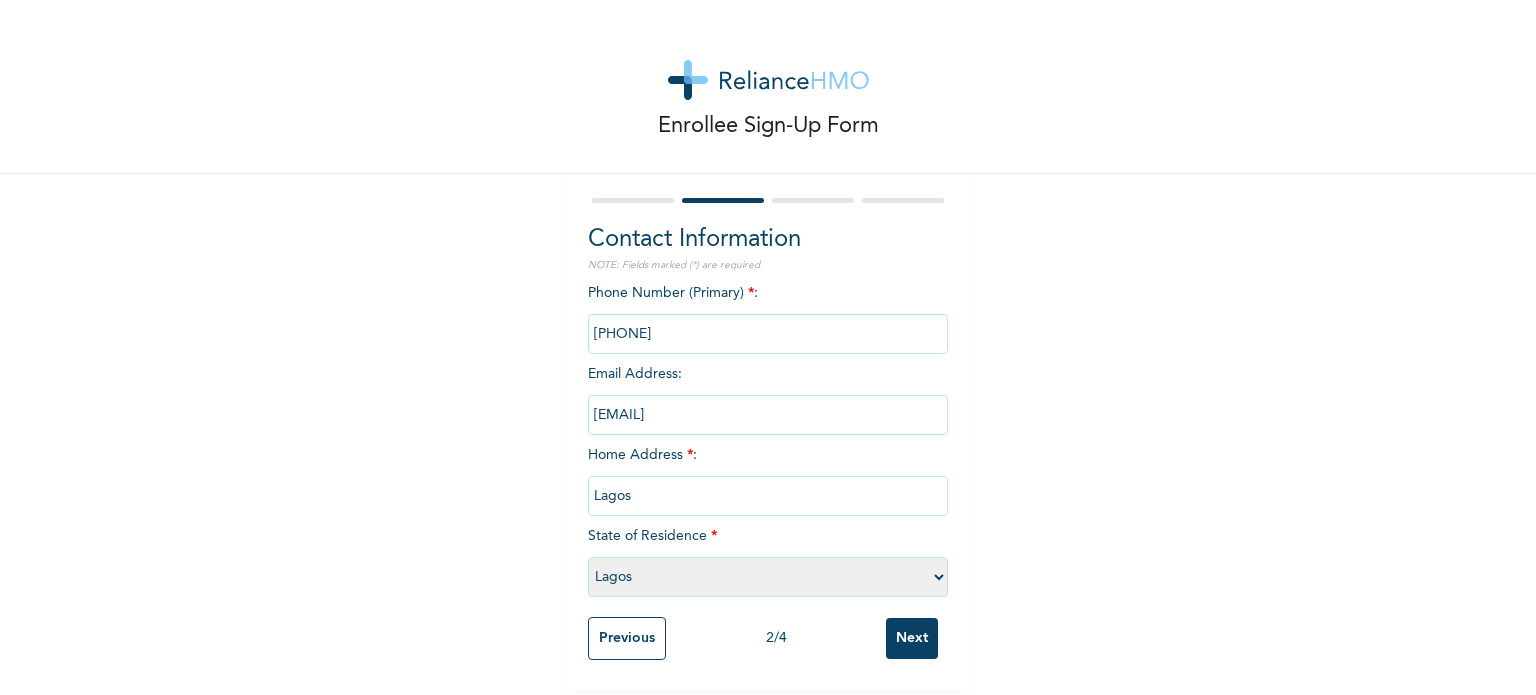 click on "Please select a State Abia Abuja (FCT) Adamawa Akwa Ibom Anambra Bauchi Bayelsa Benue Borno Cross River Delta Ebonyi Edo Ekiti Enugu Gombe Imo Jigawa Kaduna Kano Katsina Kebbi Kogi Kwara Lagos Nasarawa Niger Ogun Ondo Osun Oyo Plateau Rivers Sokoto Taraba Yobe Zamfara" at bounding box center (768, 577) 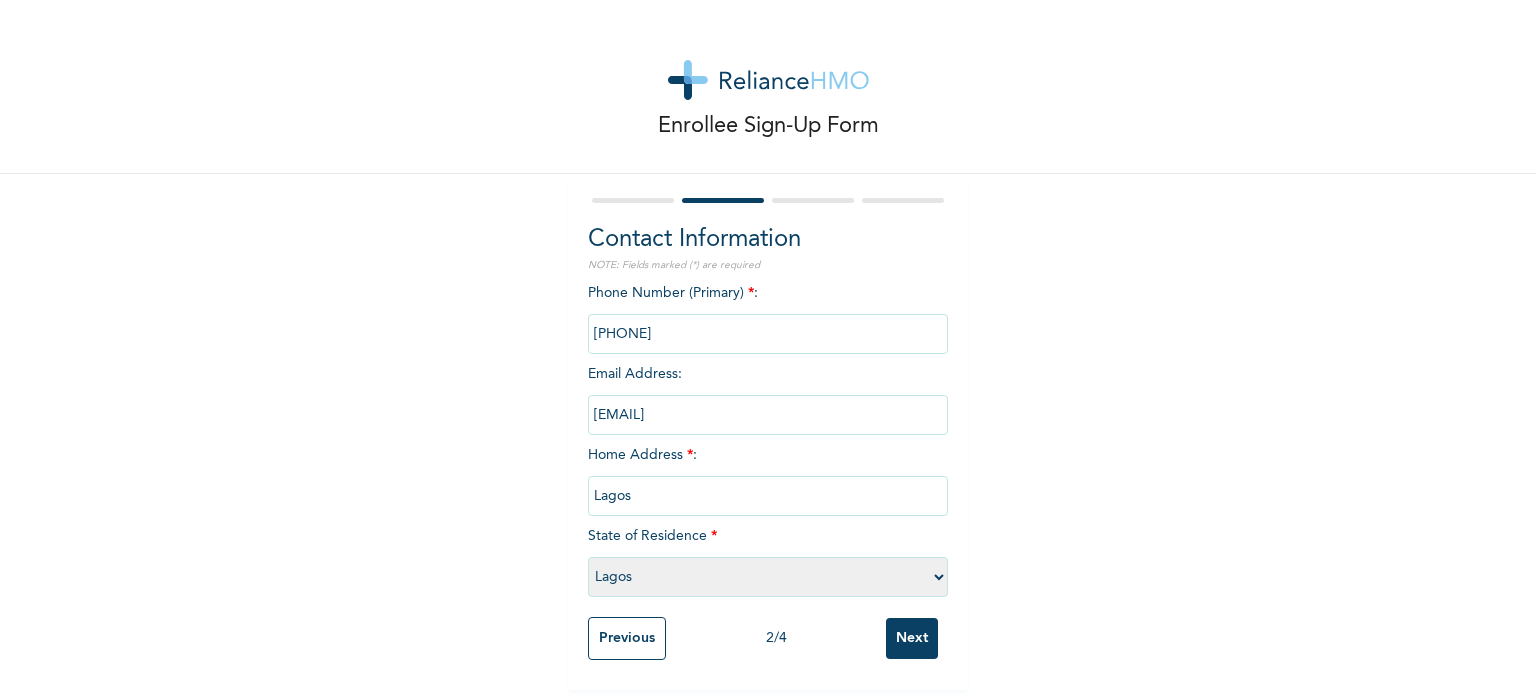scroll, scrollTop: 9, scrollLeft: 0, axis: vertical 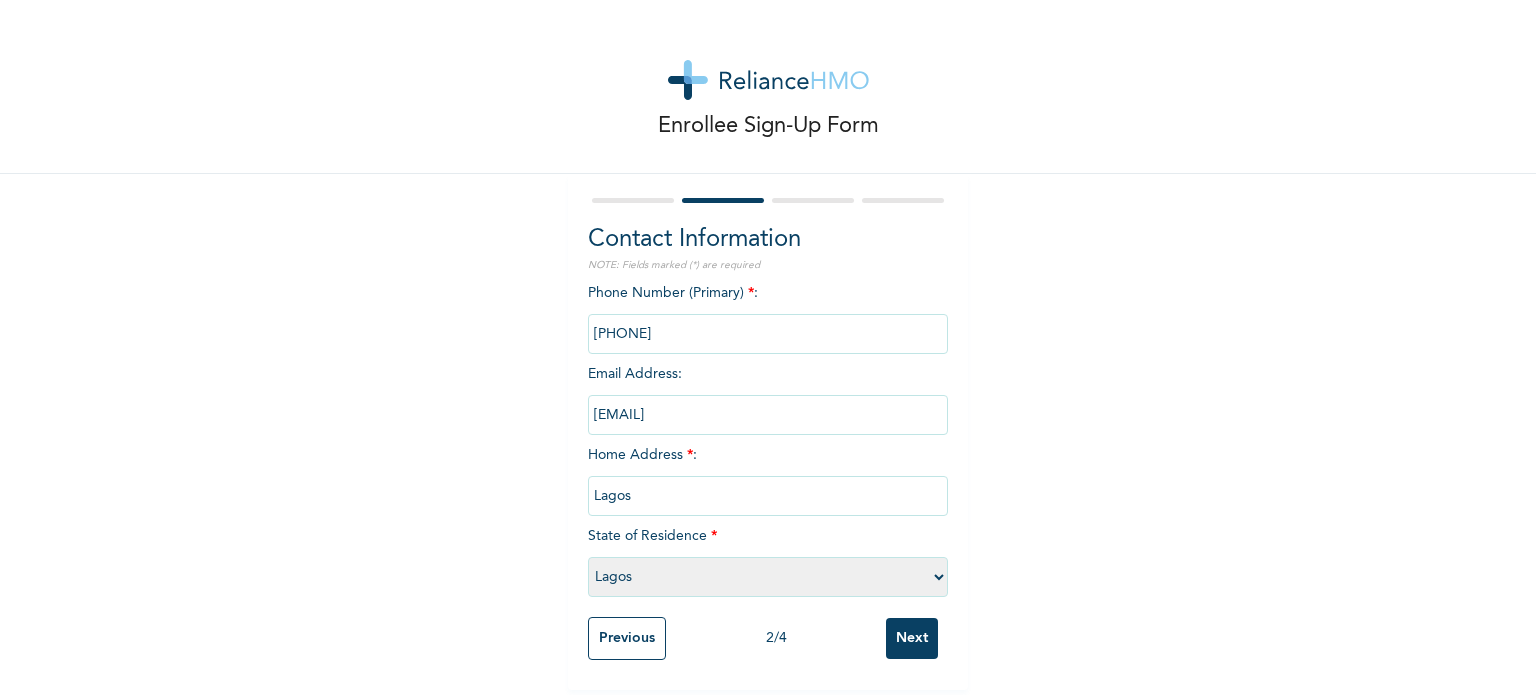 click on "Next" at bounding box center [912, 638] 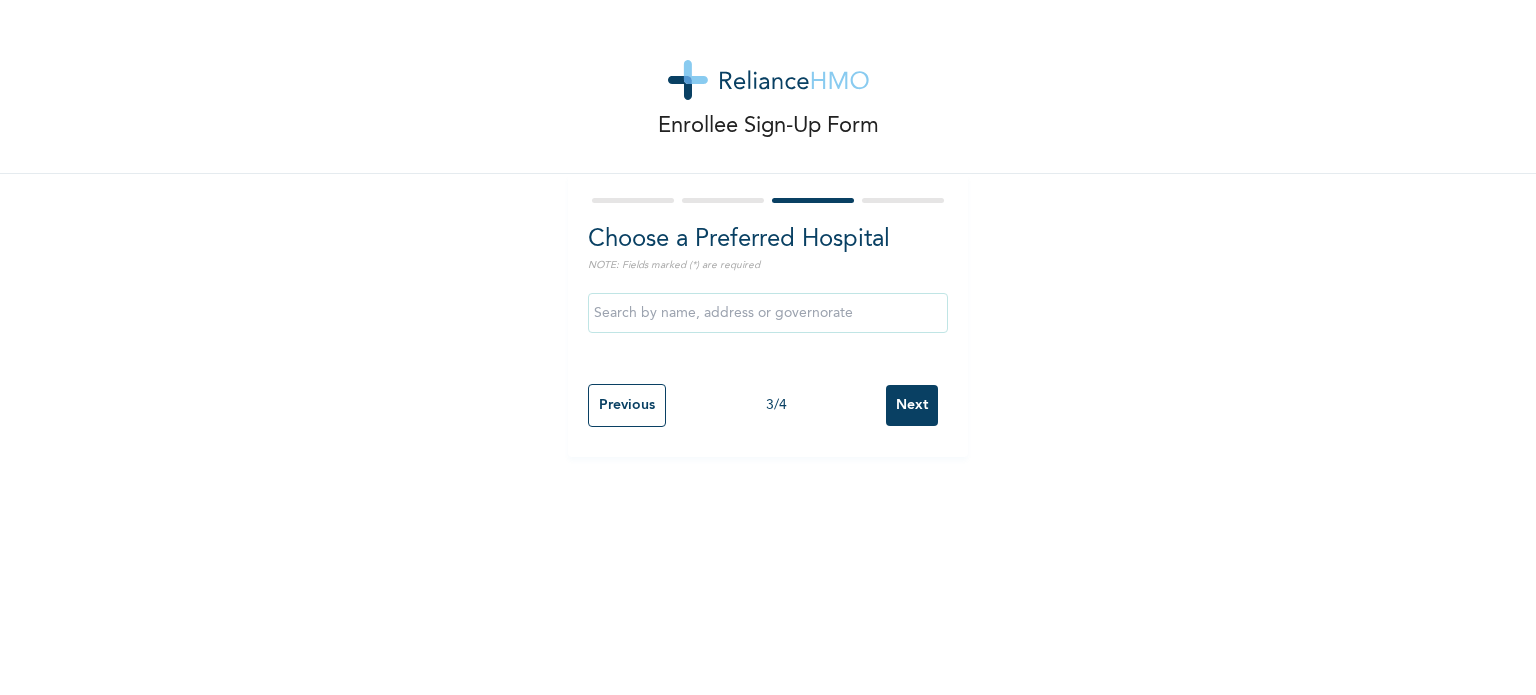 scroll, scrollTop: 0, scrollLeft: 0, axis: both 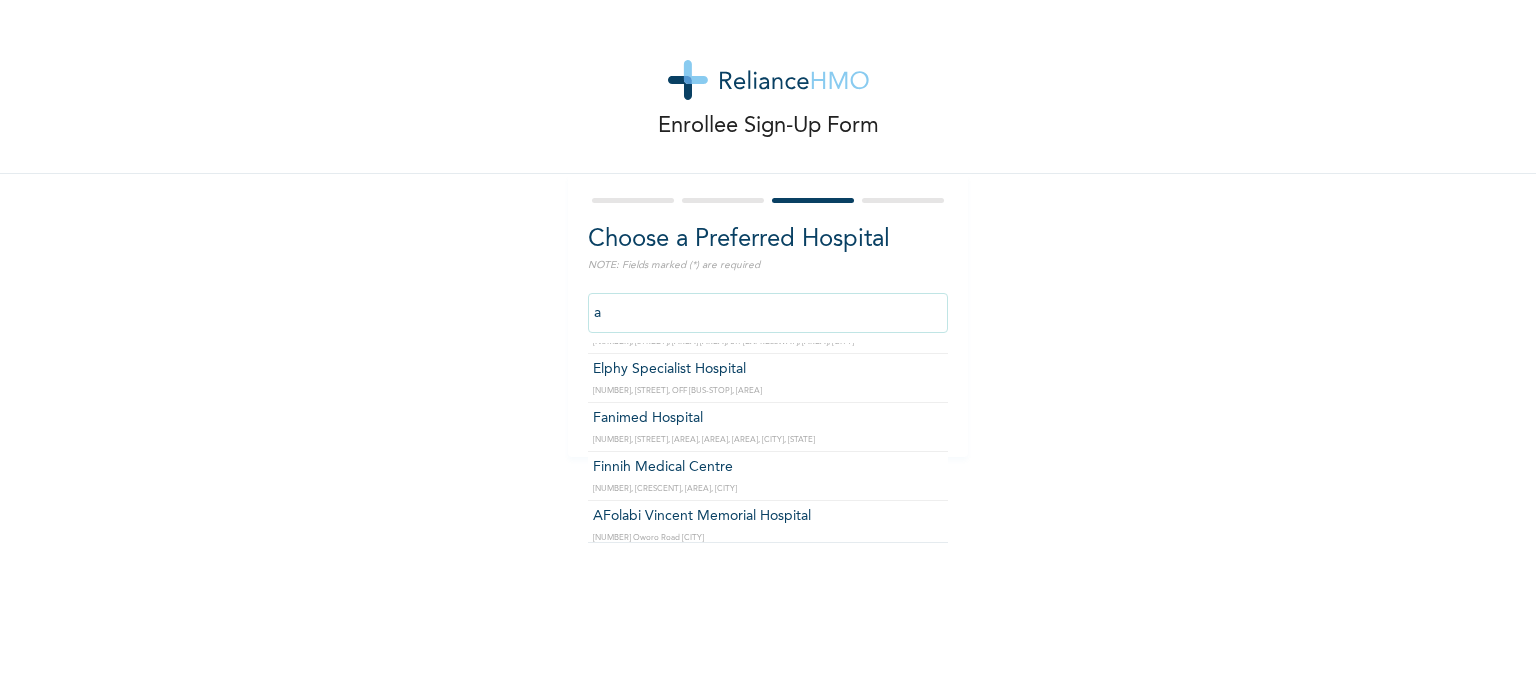 type on "Finnih Medical Centre" 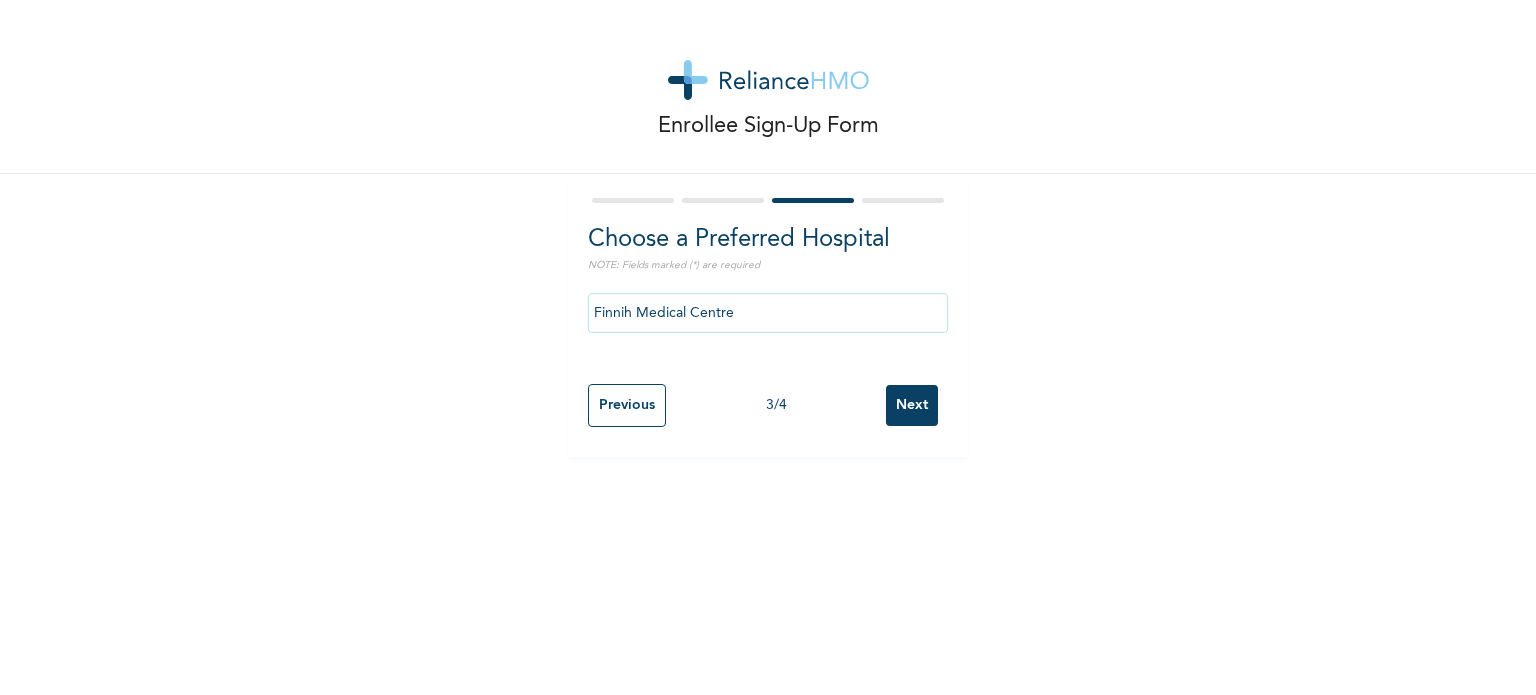 click on "Next" at bounding box center (912, 405) 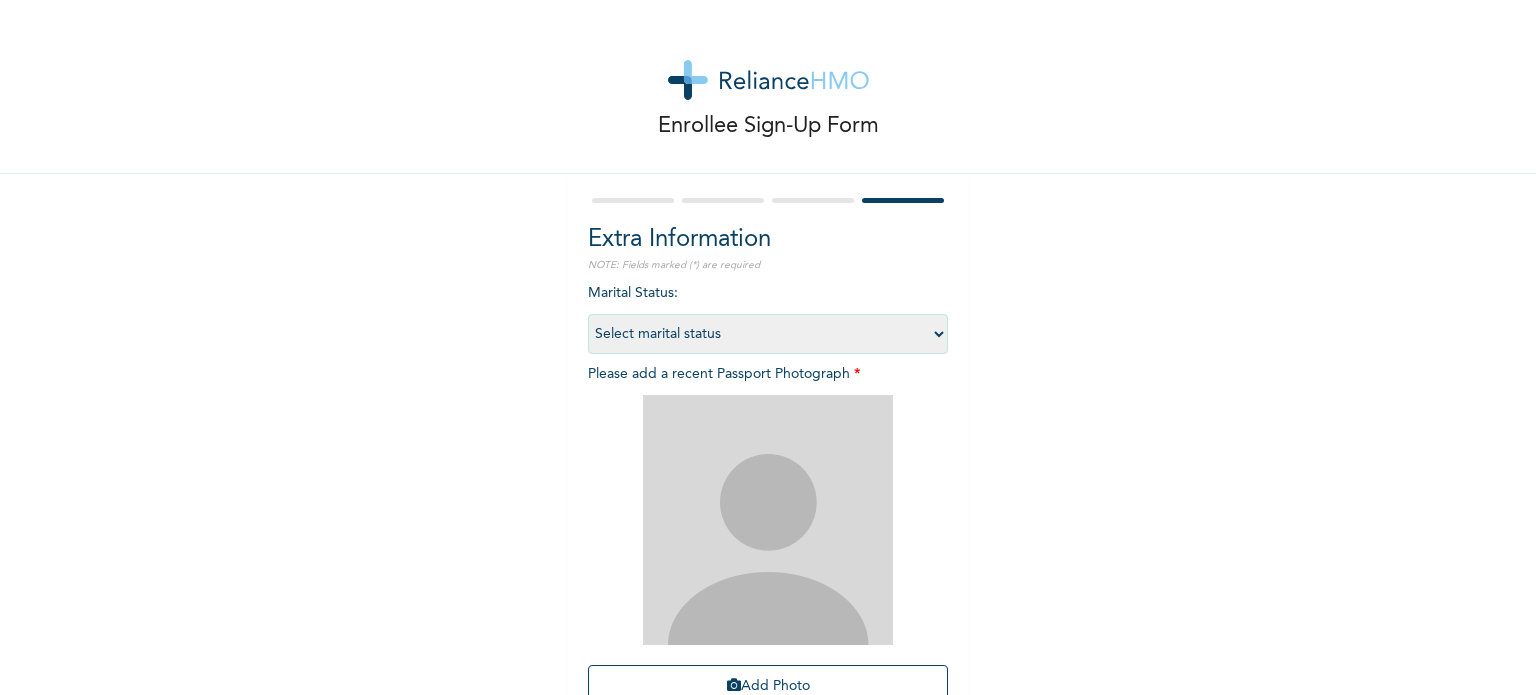 click on "Select marital status Single Married Divorced Widow/Widower" at bounding box center (768, 334) 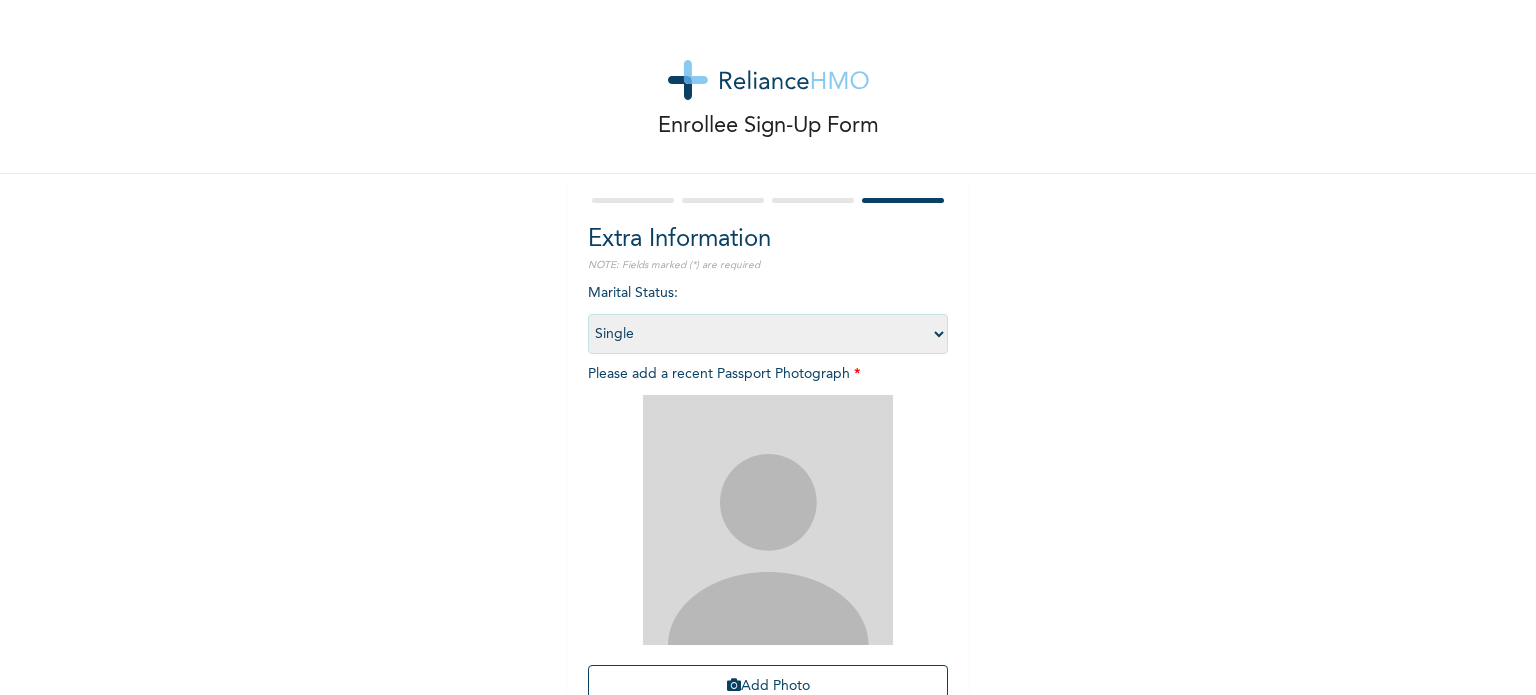 click on "Select marital status Single Married Divorced Widow/Widower" at bounding box center [768, 334] 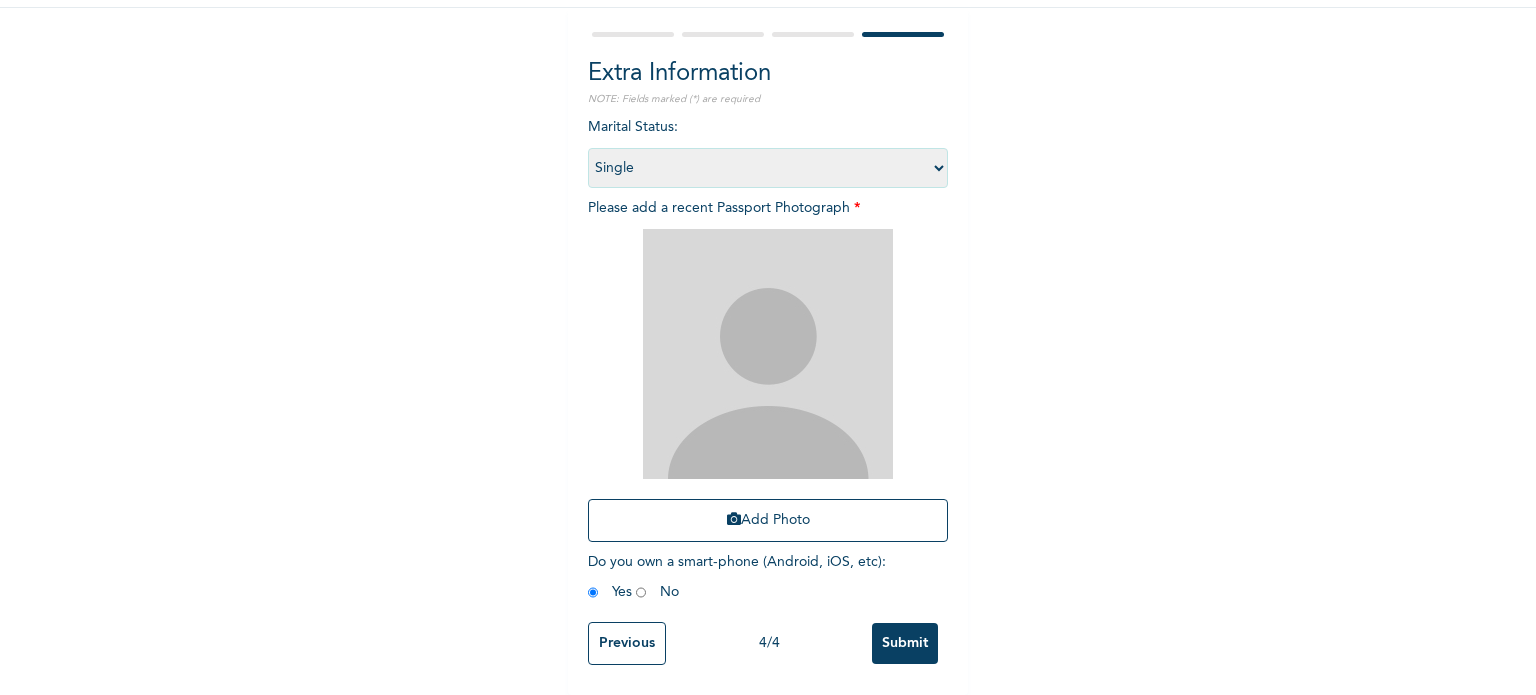 scroll, scrollTop: 180, scrollLeft: 0, axis: vertical 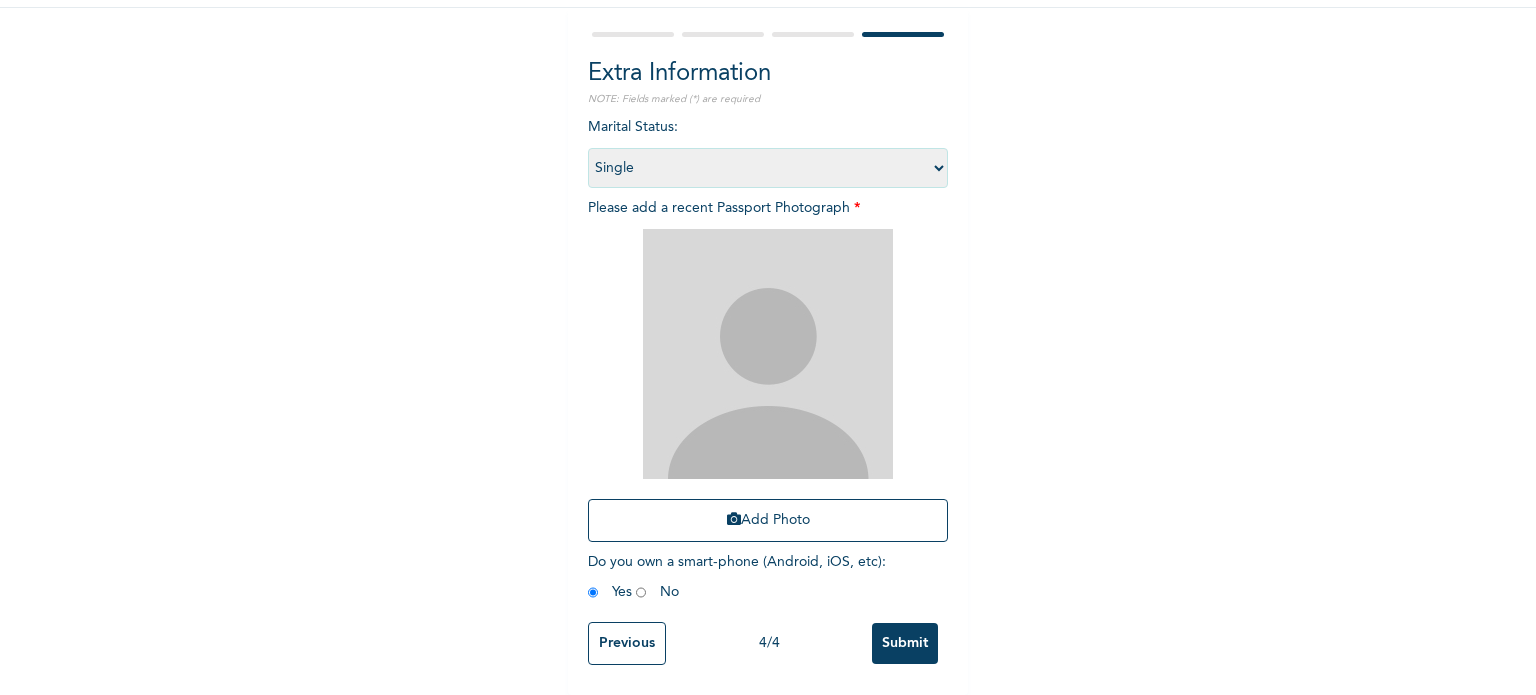 click at bounding box center [768, 354] 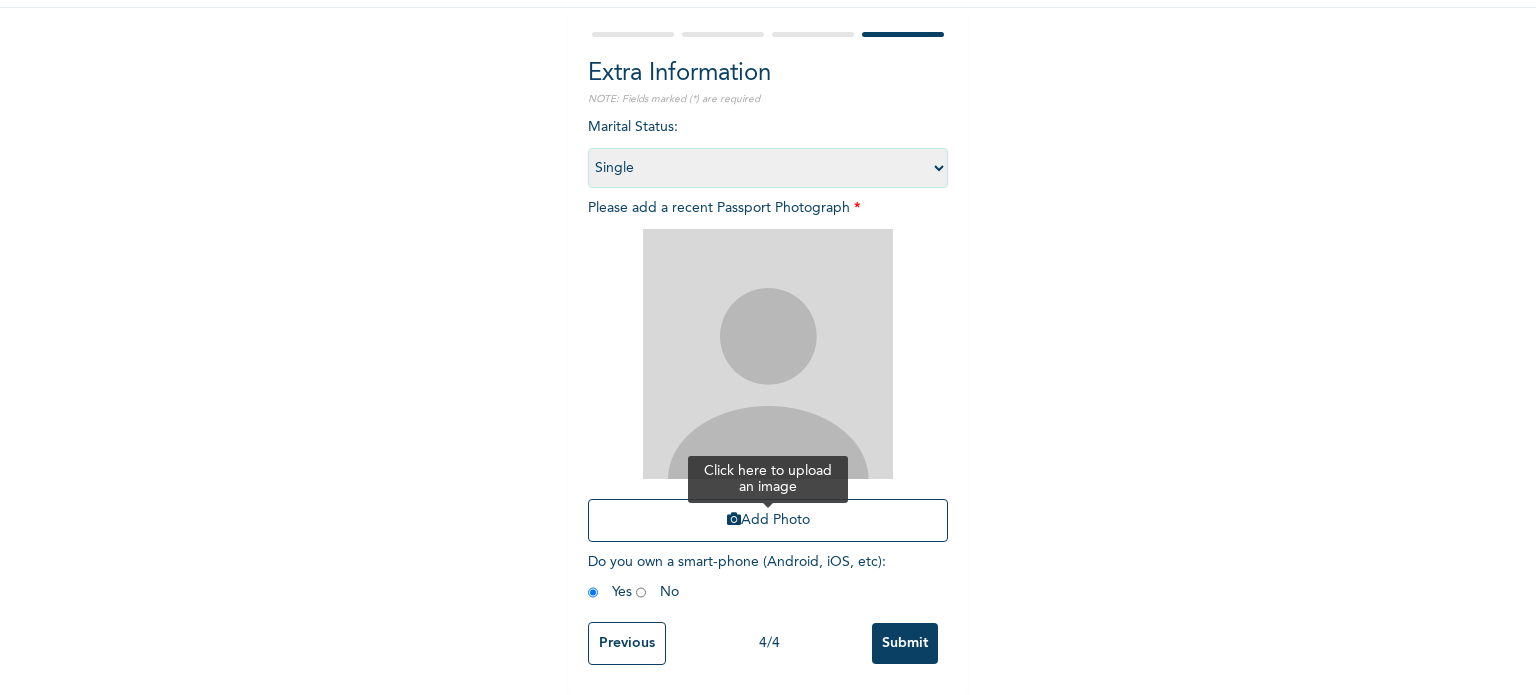 click on "Add Photo" at bounding box center [768, 520] 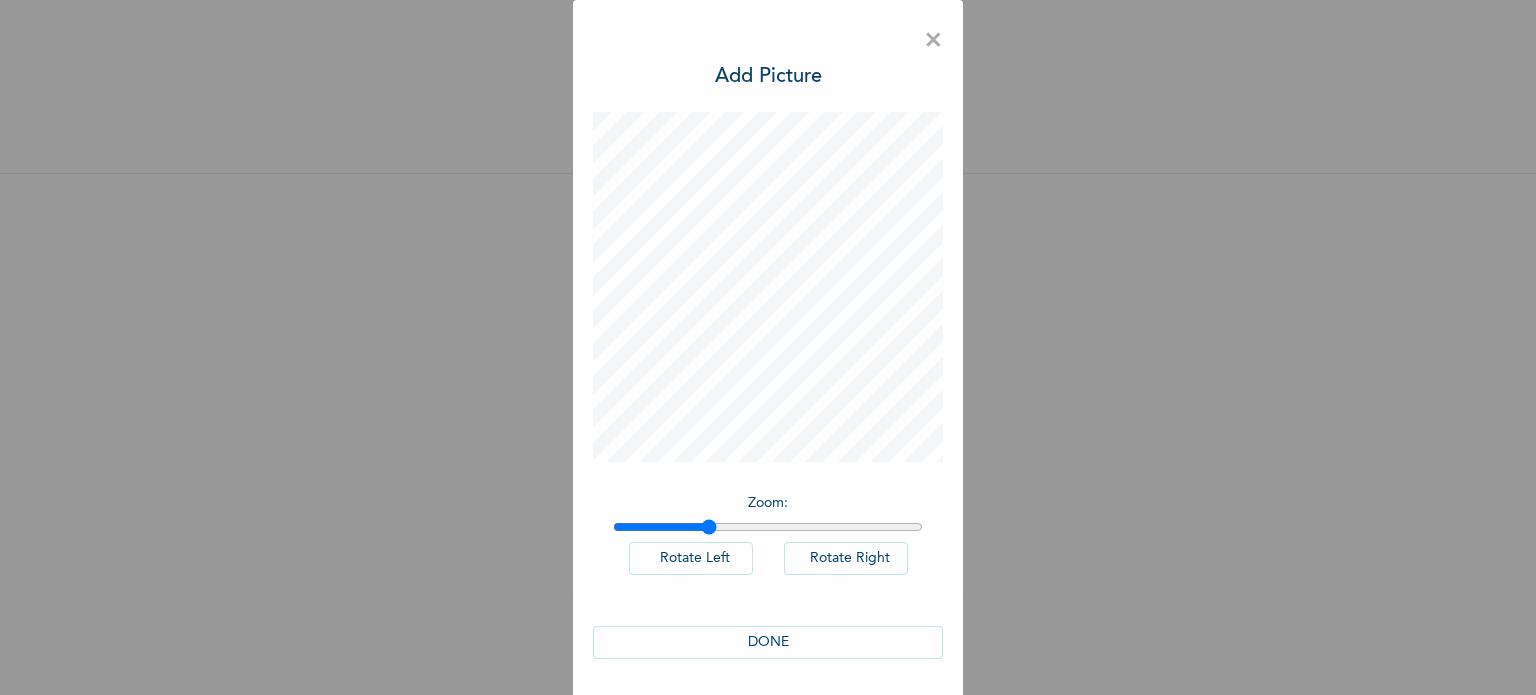 drag, startPoint x: 616, startPoint y: 526, endPoint x: 701, endPoint y: 530, distance: 85.09406 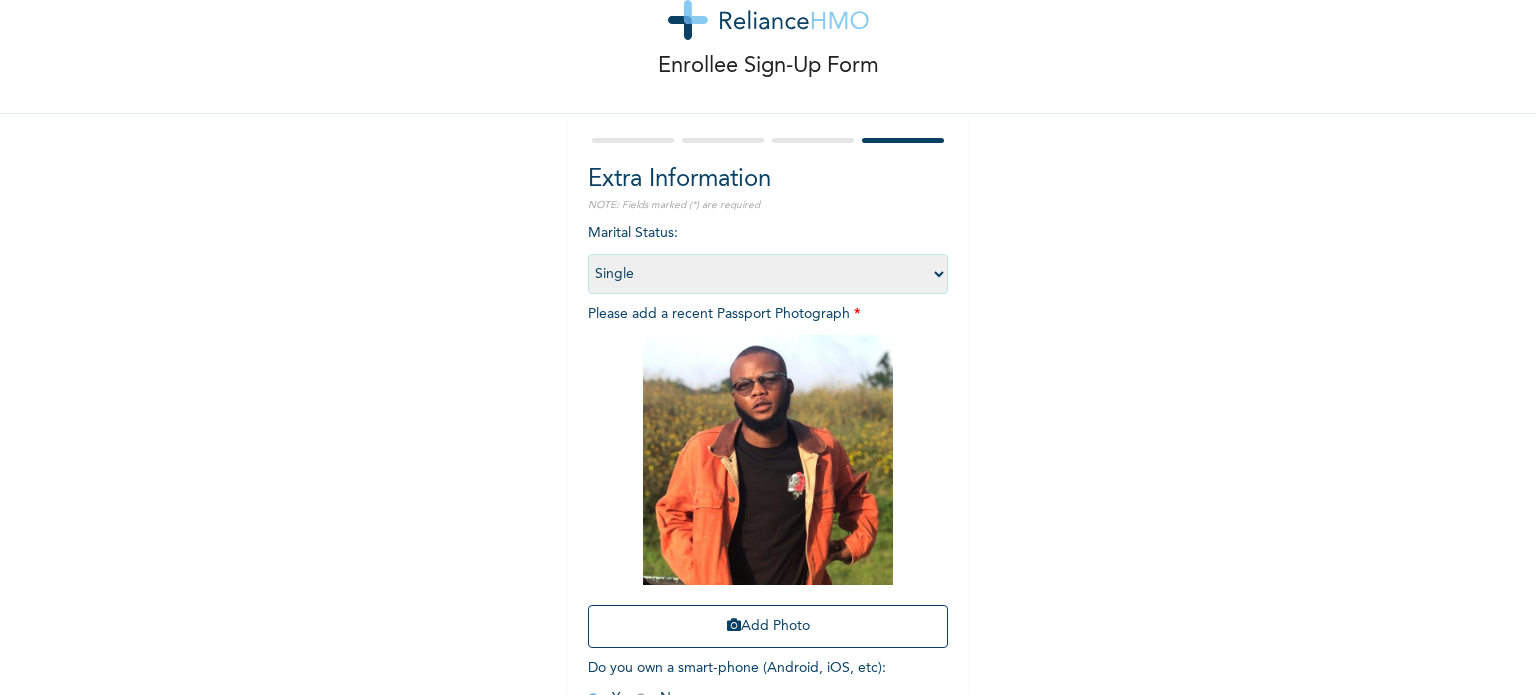 scroll, scrollTop: 180, scrollLeft: 0, axis: vertical 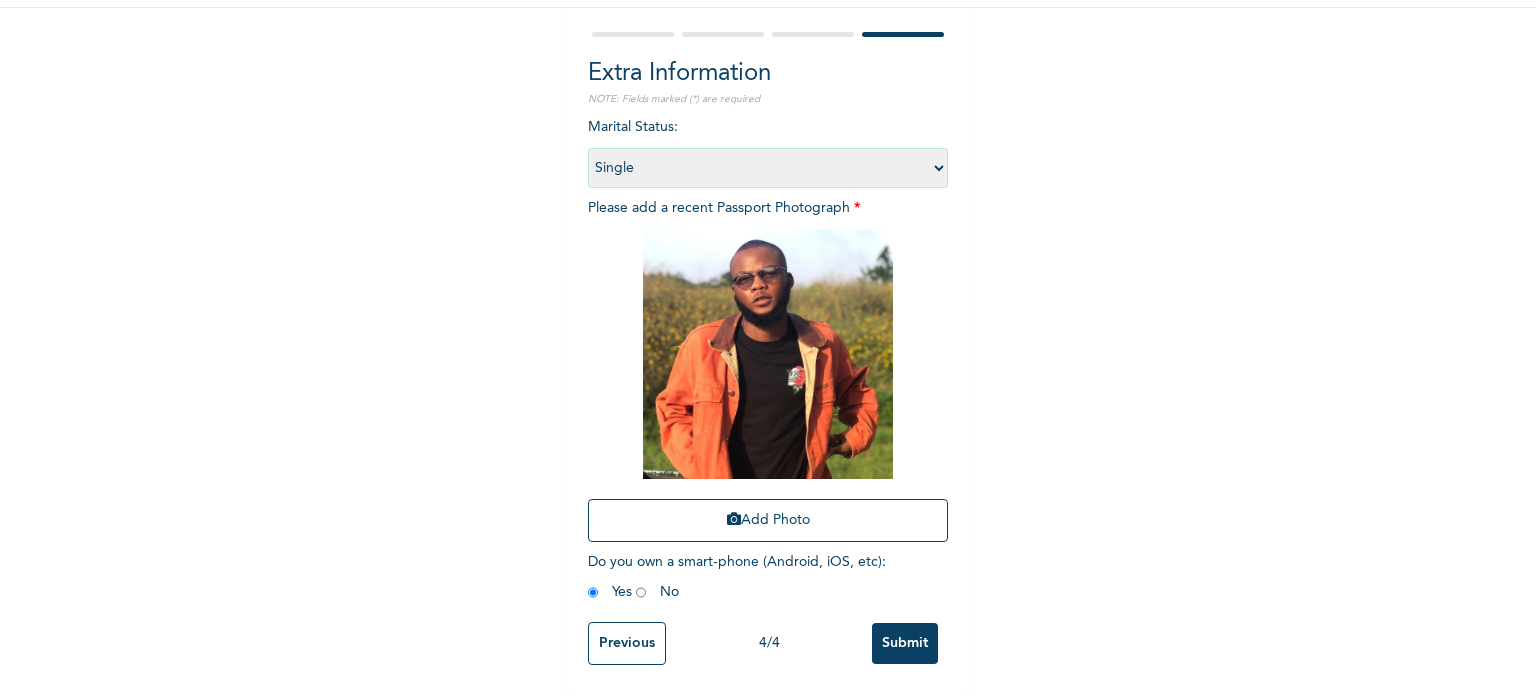 click on "Submit" at bounding box center (905, 643) 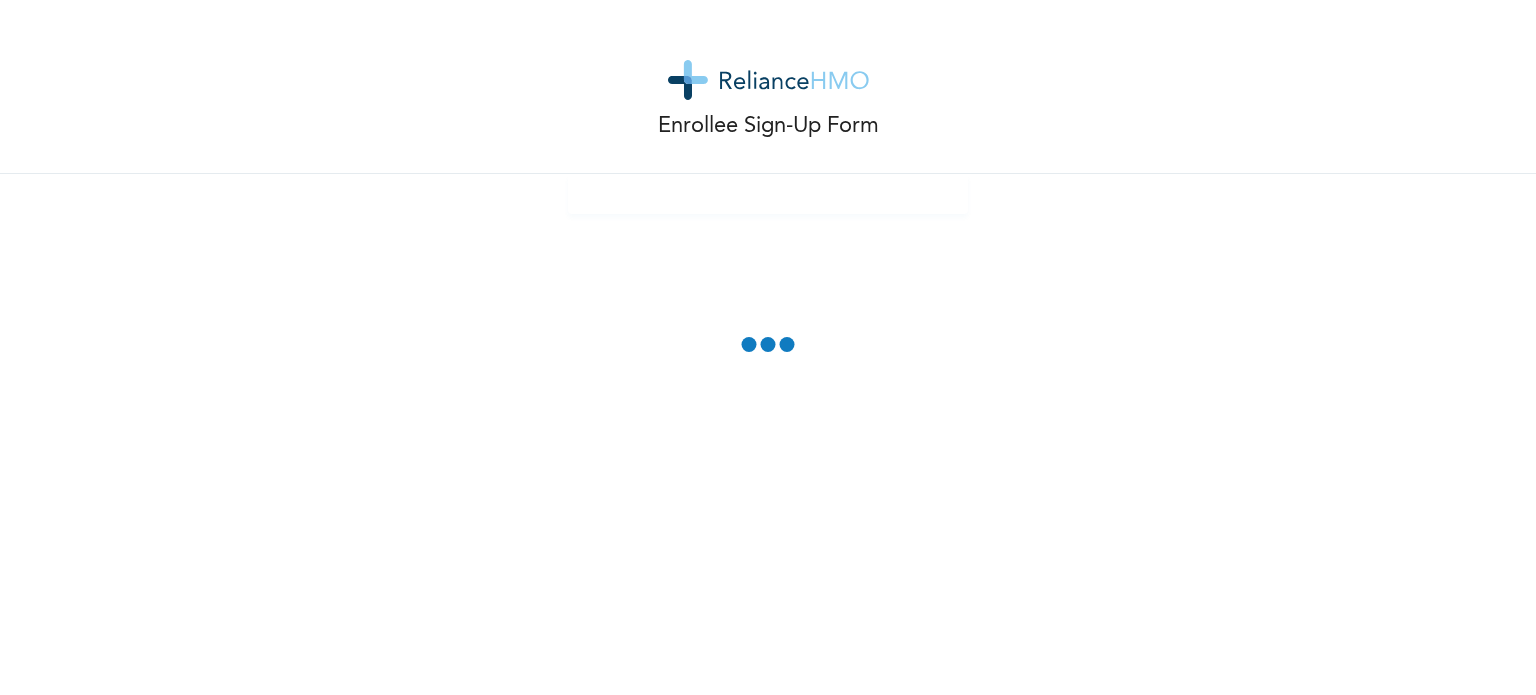 scroll, scrollTop: 0, scrollLeft: 0, axis: both 